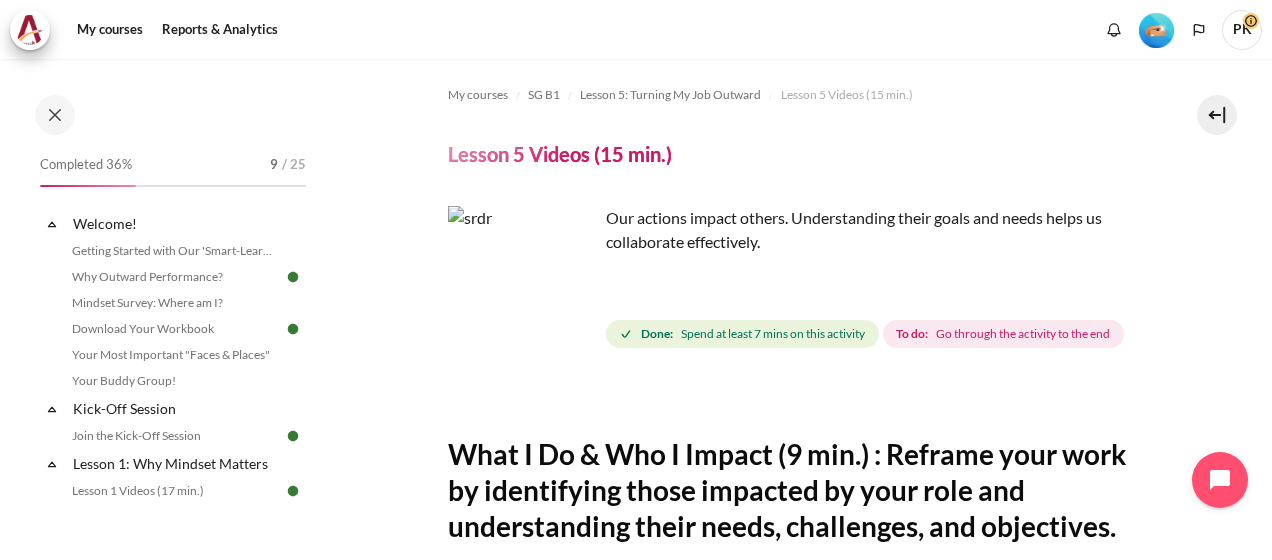 scroll, scrollTop: 0, scrollLeft: 0, axis: both 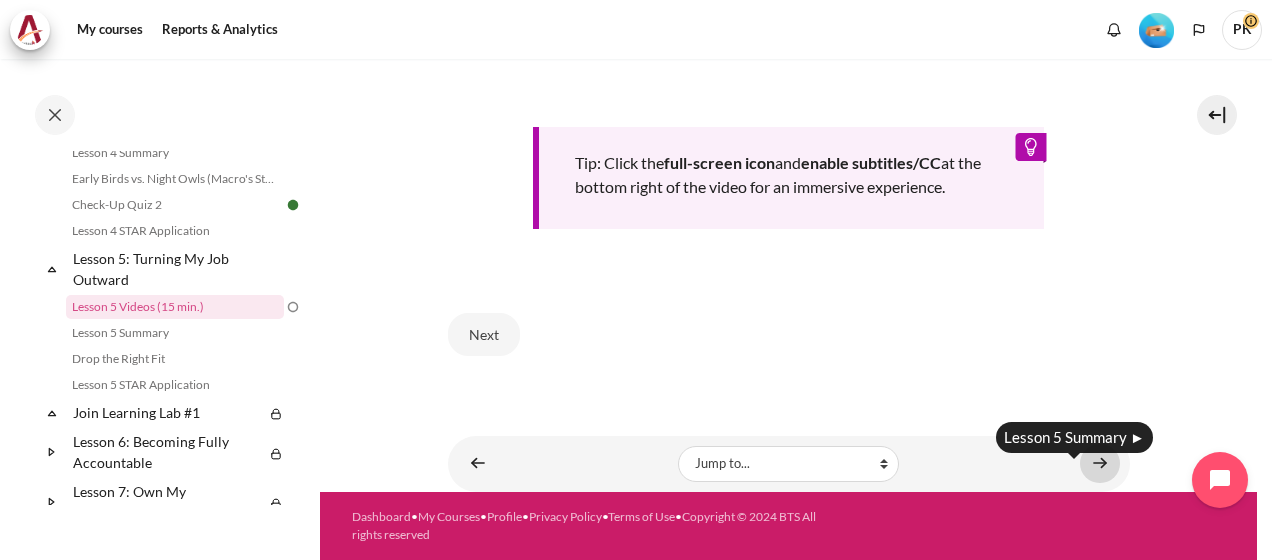 click at bounding box center (1100, 463) 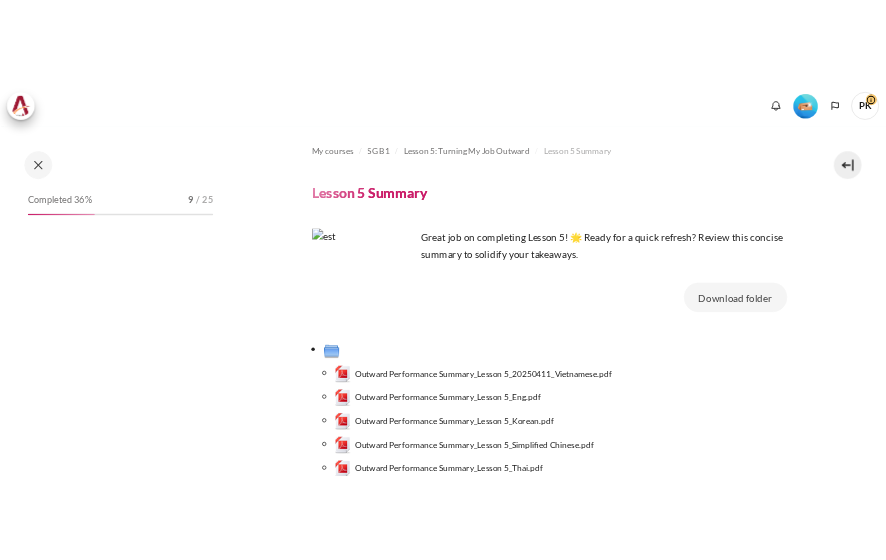 scroll, scrollTop: 0, scrollLeft: 0, axis: both 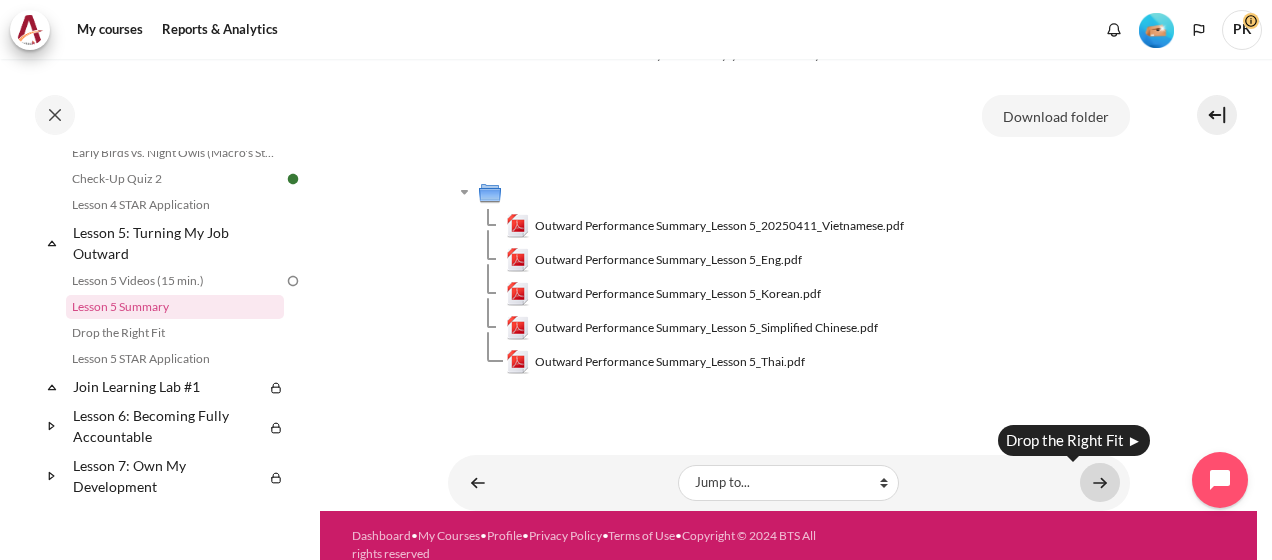 click at bounding box center [1100, 482] 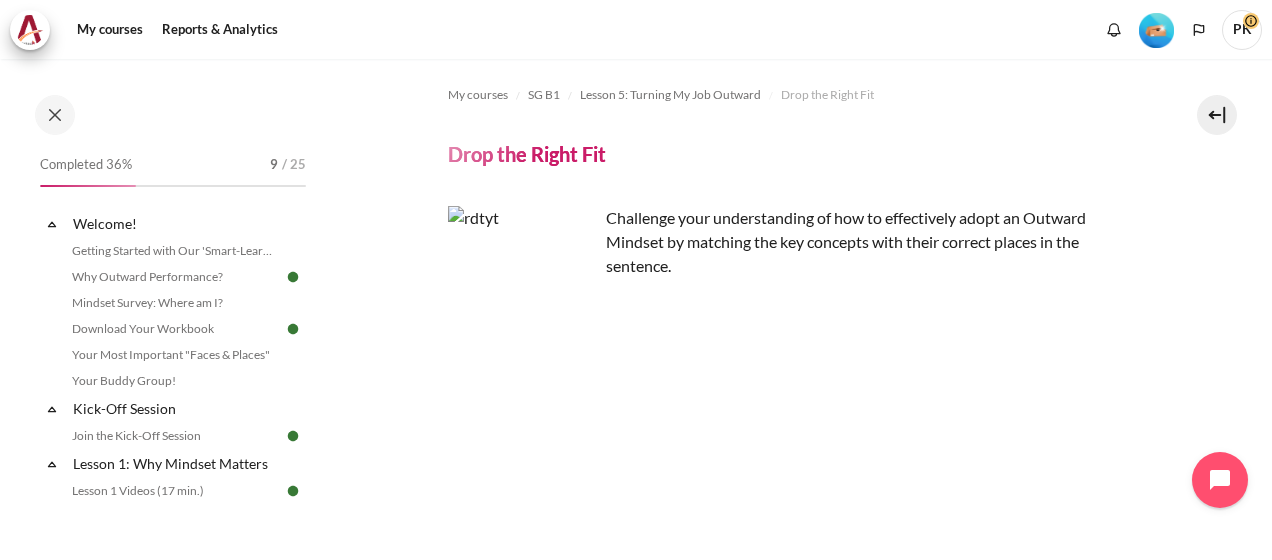 scroll, scrollTop: 0, scrollLeft: 0, axis: both 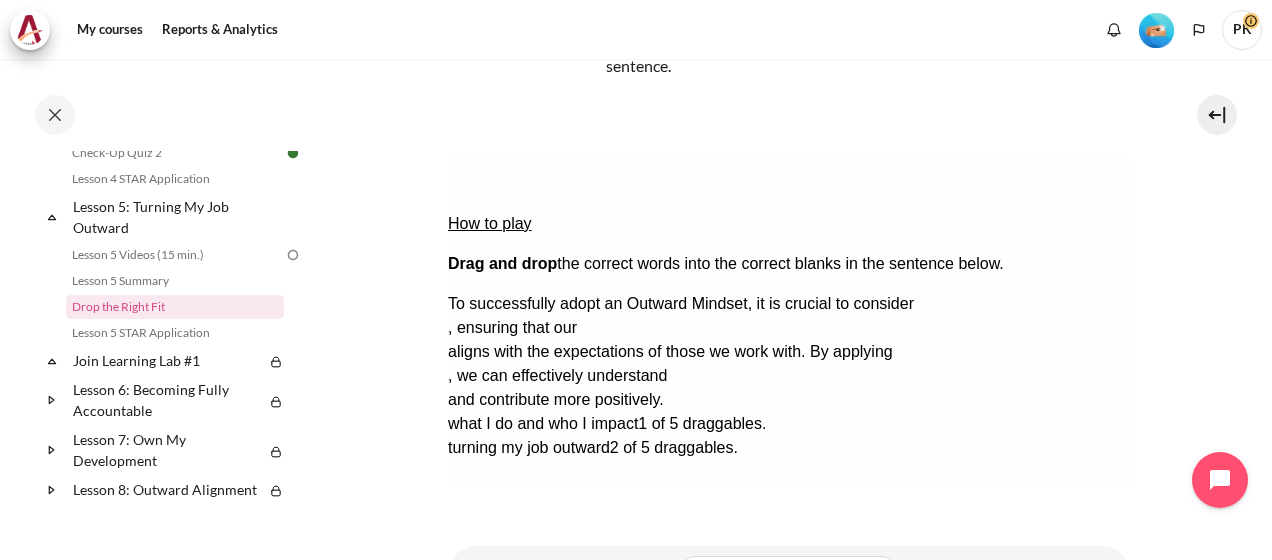 drag, startPoint x: 926, startPoint y: 371, endPoint x: 686, endPoint y: 274, distance: 258.86096 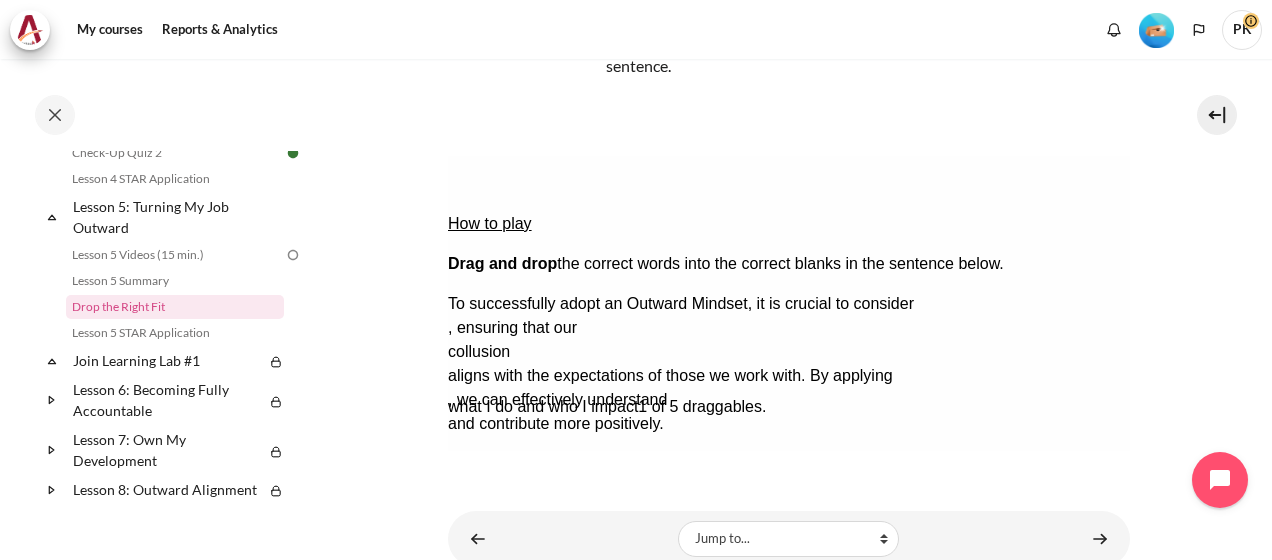 drag, startPoint x: 613, startPoint y: 365, endPoint x: 552, endPoint y: 323, distance: 74.06078 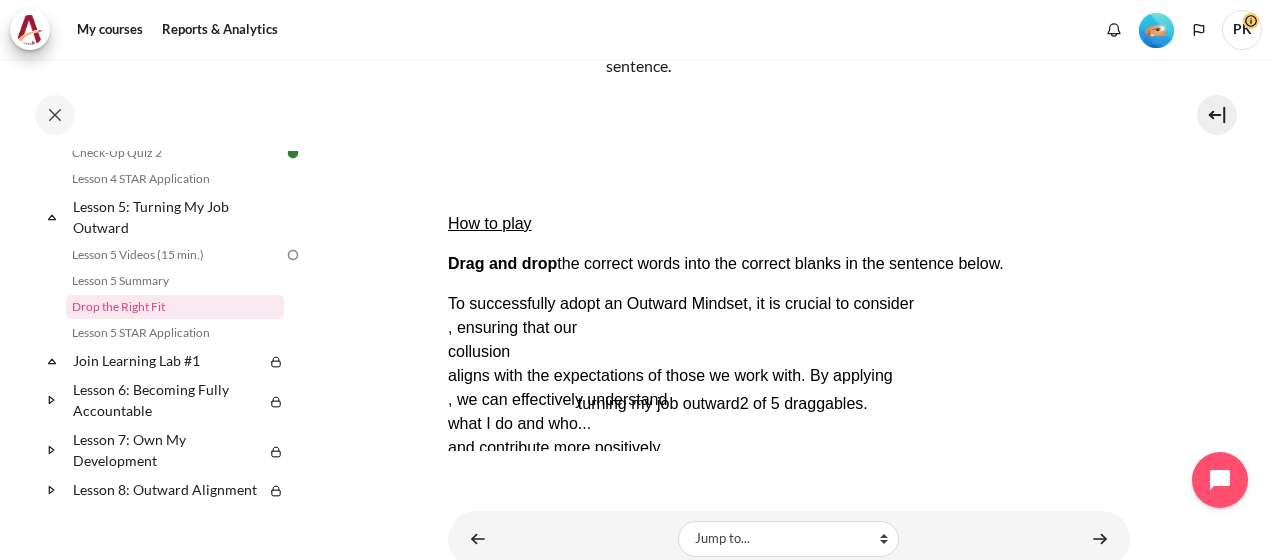 drag, startPoint x: 567, startPoint y: 373, endPoint x: 696, endPoint y: 304, distance: 146.29422 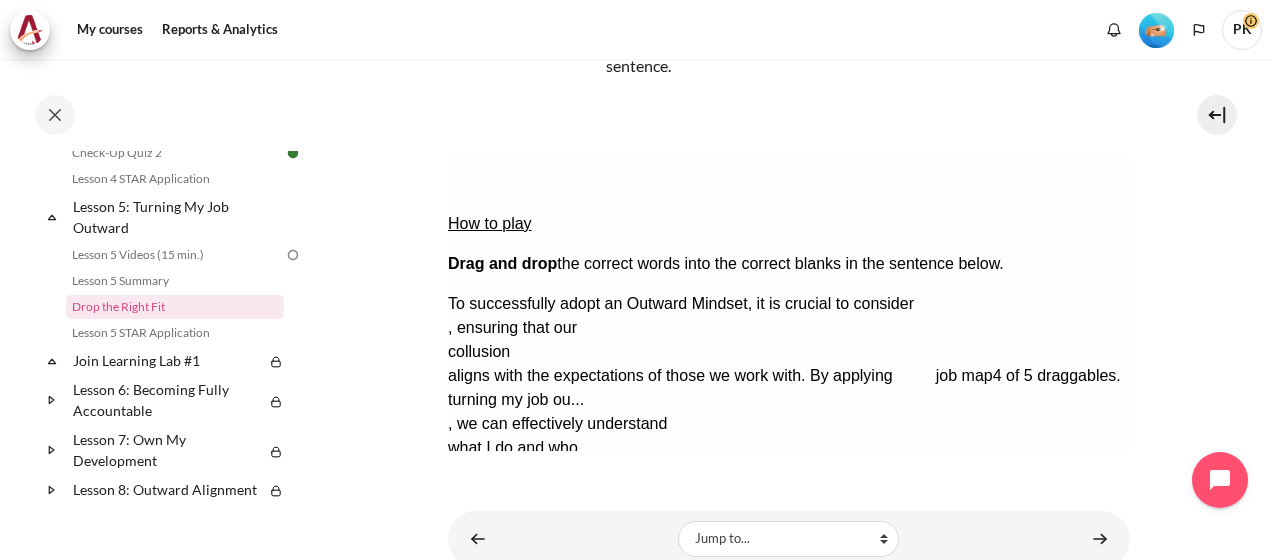 drag, startPoint x: 513, startPoint y: 372, endPoint x: 1000, endPoint y: 248, distance: 502.53854 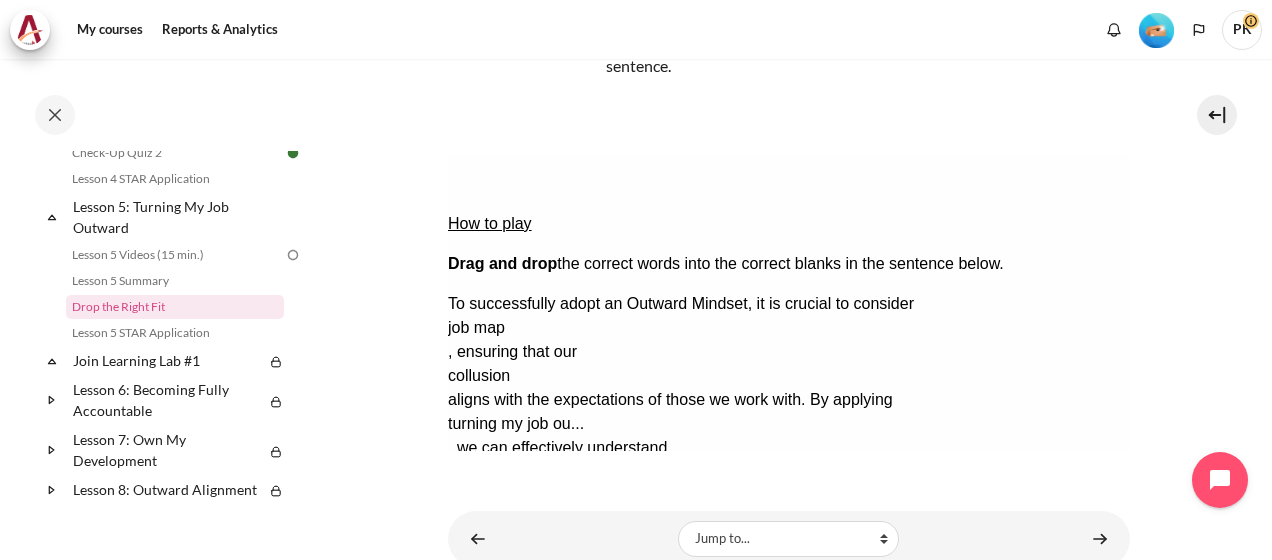 click on "Check Check the answers. The responses will be marked as correct, incorrect, or unanswered." at bounding box center (474, 544) 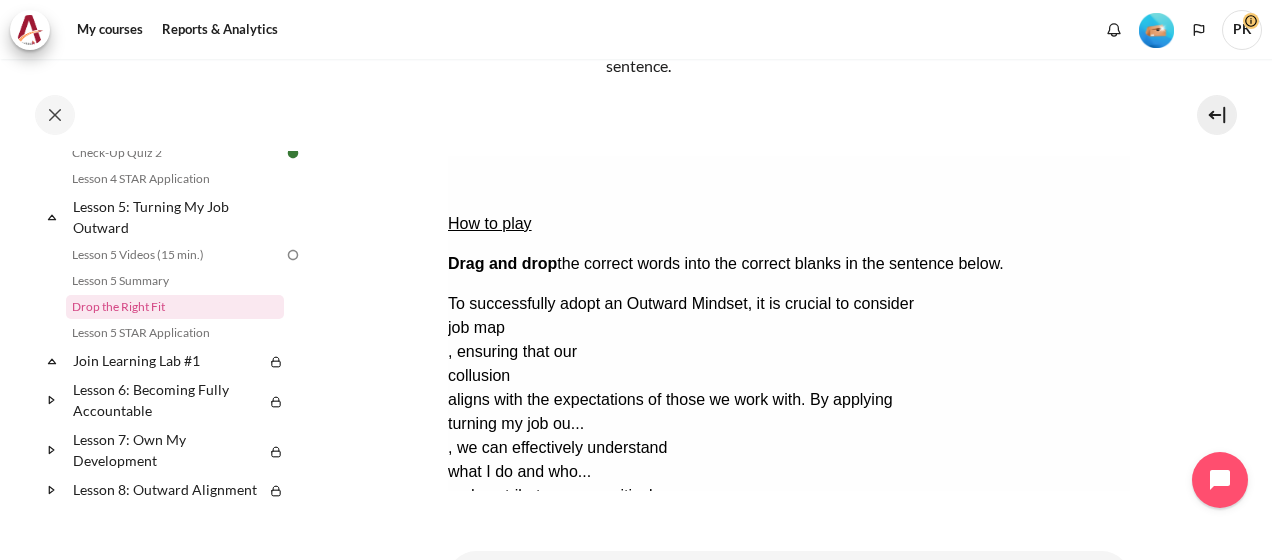 click on "Show solution Show the solution. The task will be marked with its correct solution." at bounding box center [496, 604] 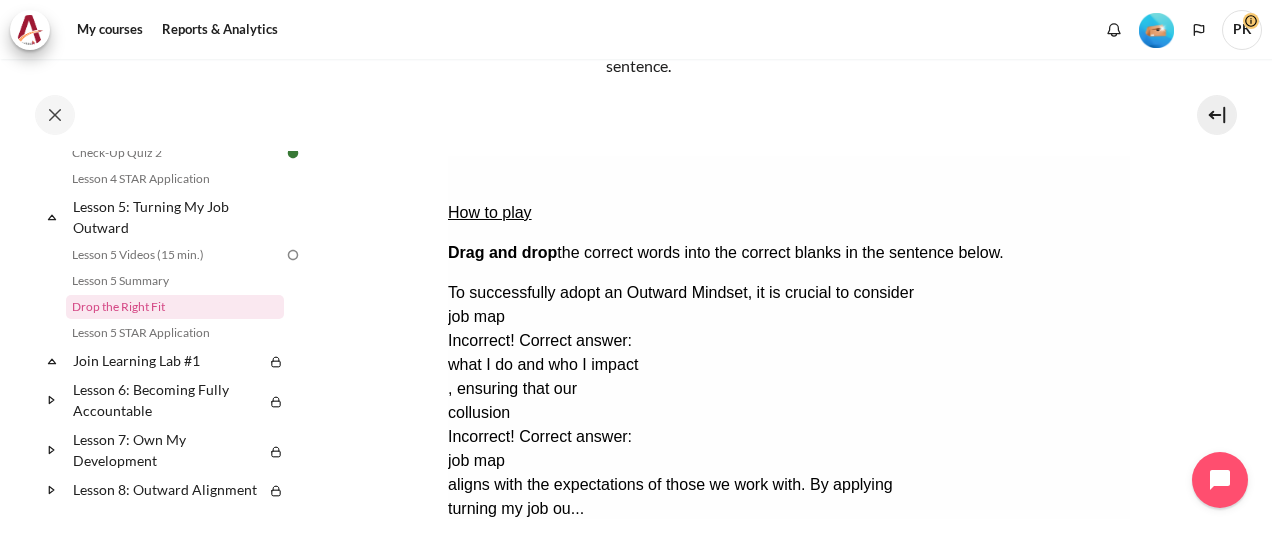 scroll, scrollTop: 0, scrollLeft: 0, axis: both 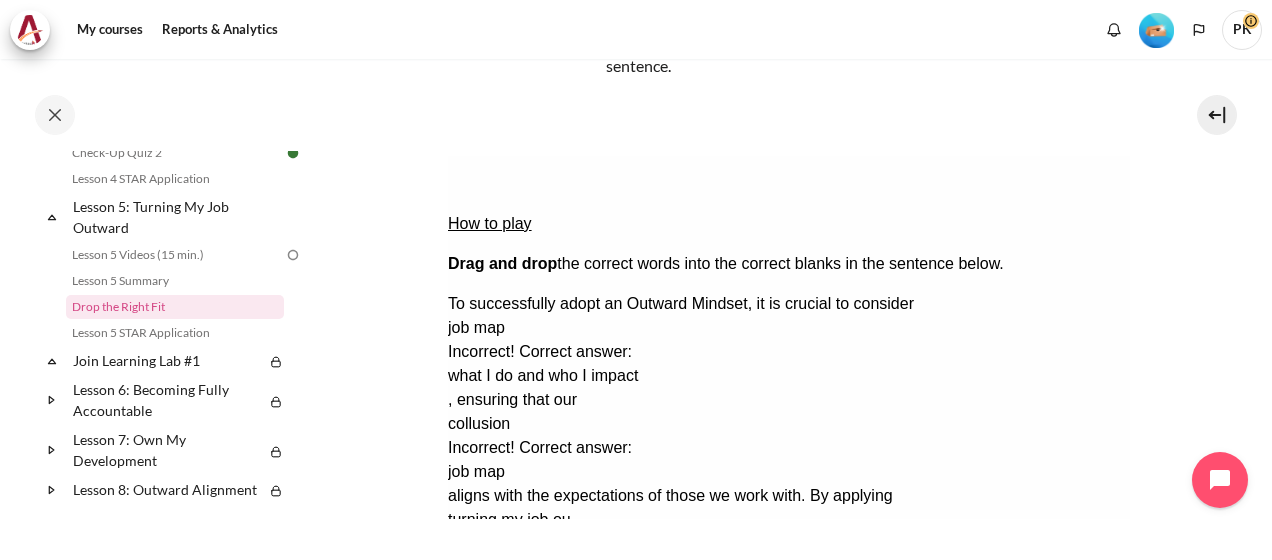 click on "Retry Retry the task. Reset all responses and start the task over again." at bounding box center [471, 772] 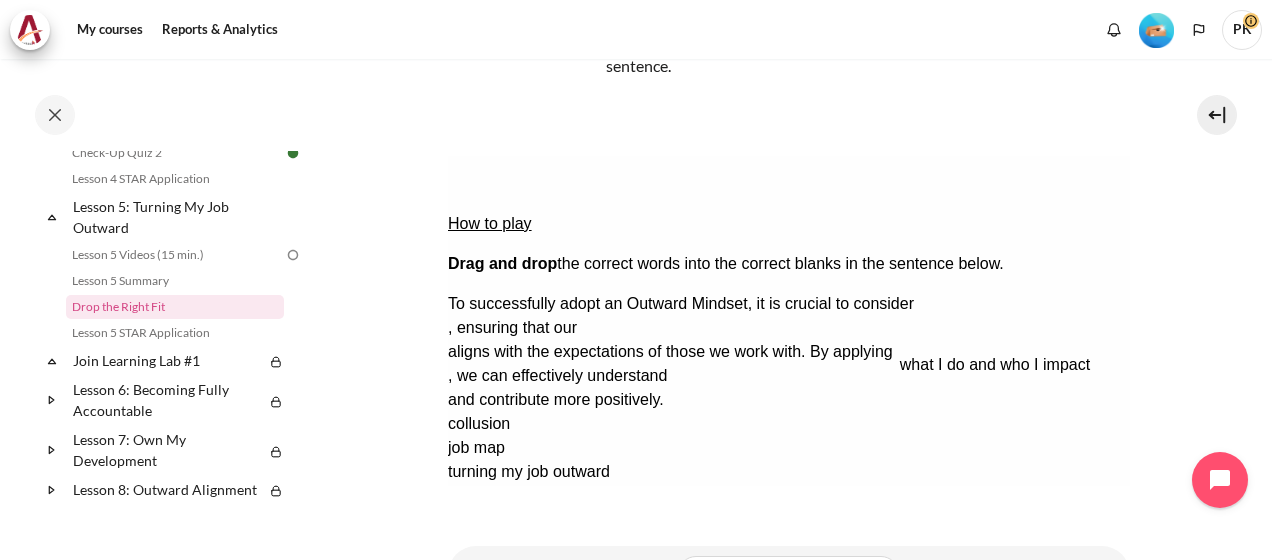 drag, startPoint x: 638, startPoint y: 406, endPoint x: 1094, endPoint y: 238, distance: 485.96295 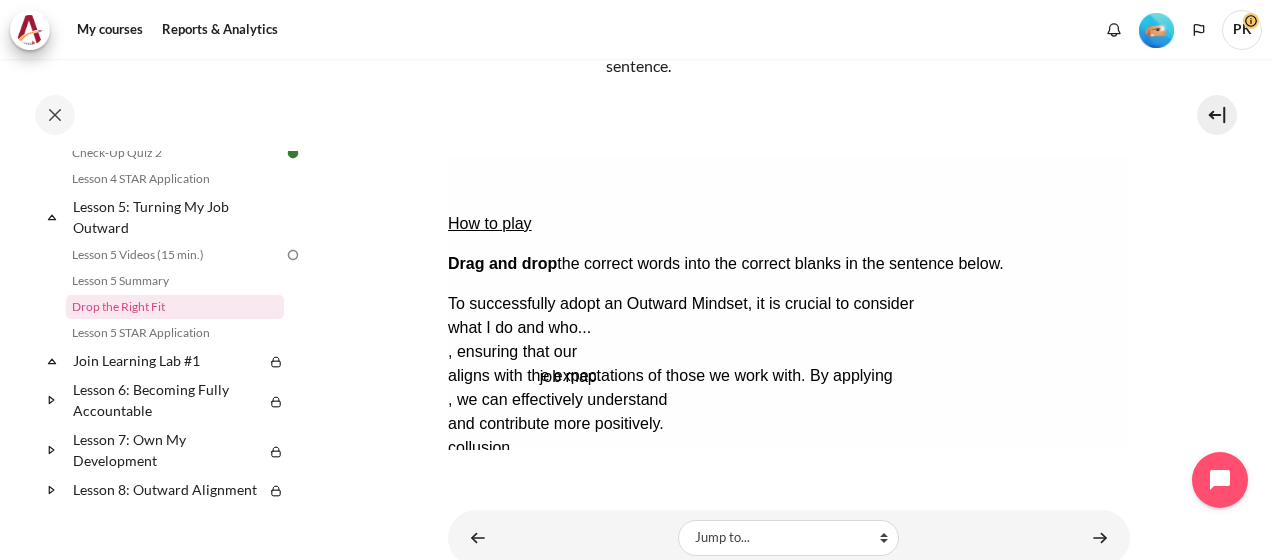 drag, startPoint x: 594, startPoint y: 368, endPoint x: 684, endPoint y: 272, distance: 131.59027 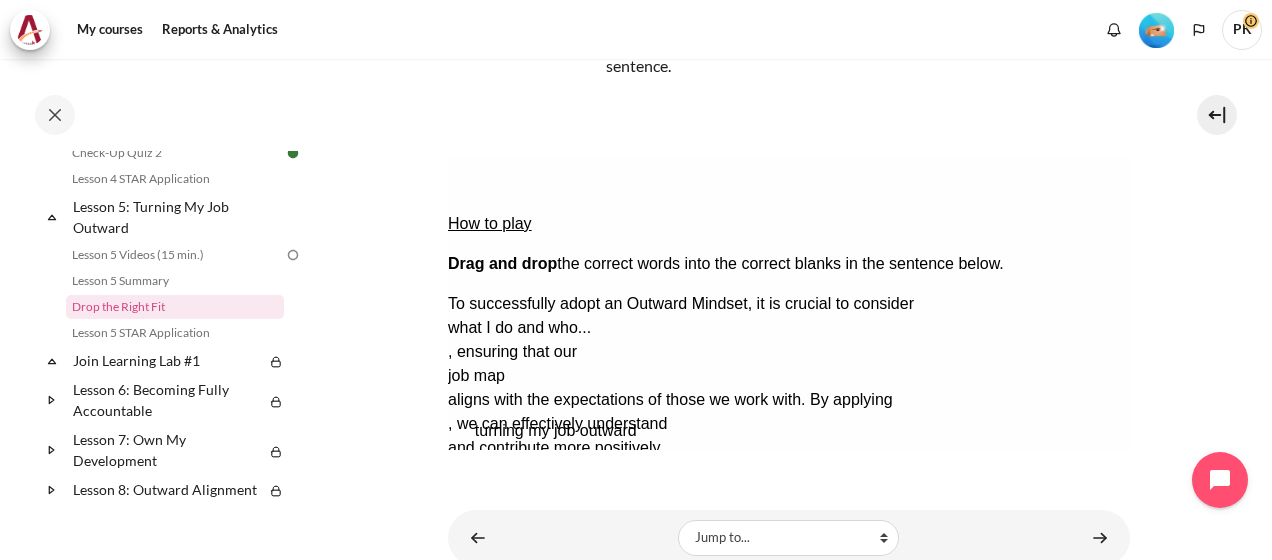 drag, startPoint x: 664, startPoint y: 366, endPoint x: 690, endPoint y: 300, distance: 70.93659 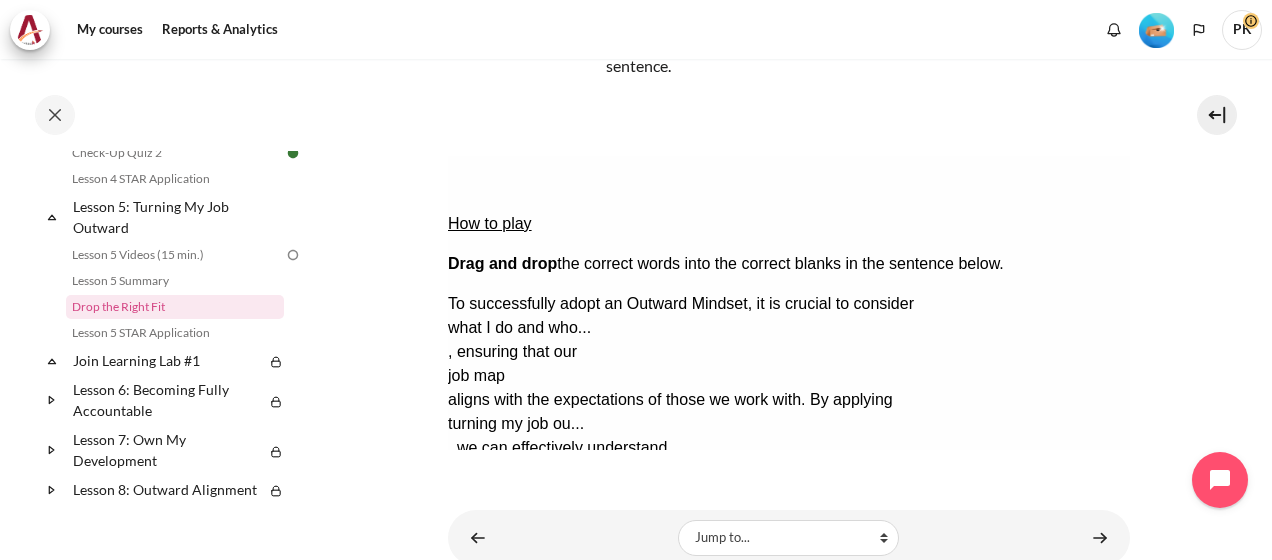 drag, startPoint x: 634, startPoint y: 364, endPoint x: 544, endPoint y: 327, distance: 97.308784 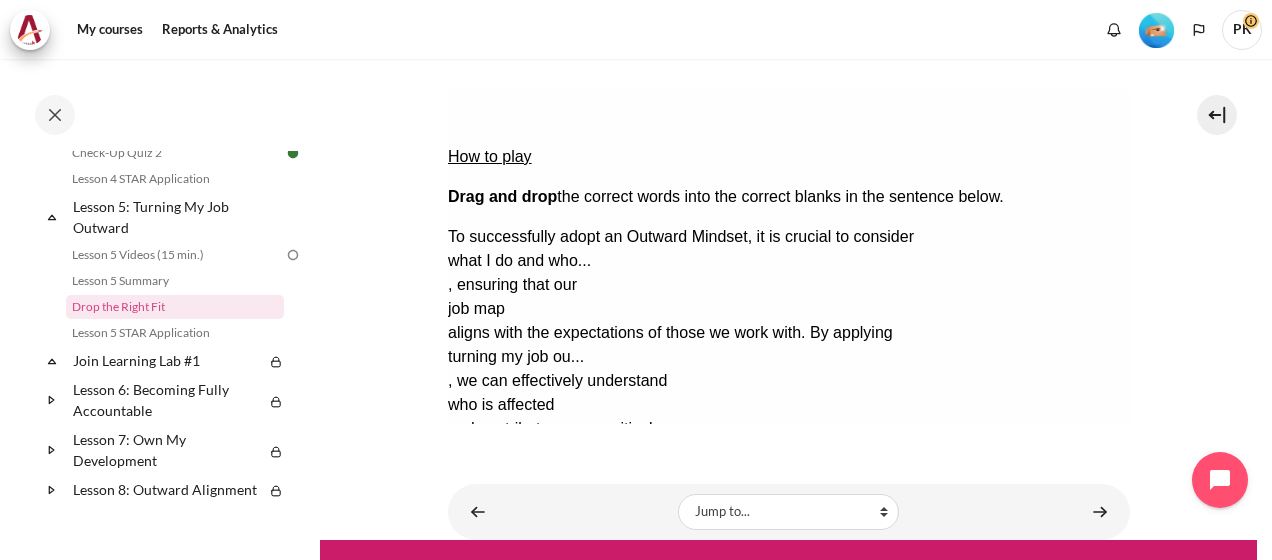 scroll, scrollTop: 314, scrollLeft: 0, axis: vertical 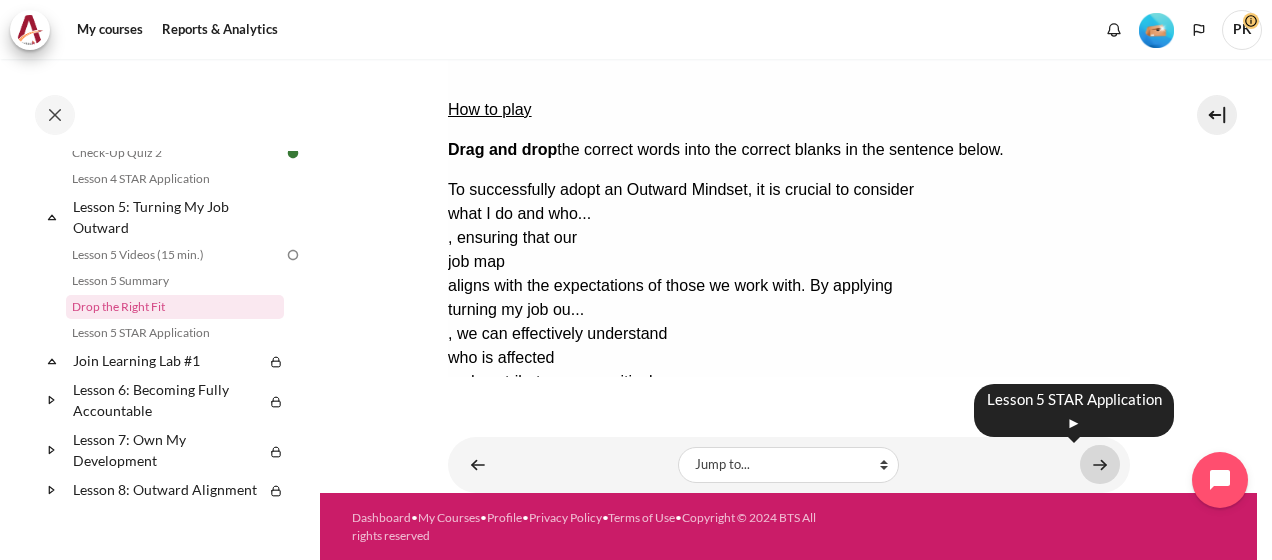 click at bounding box center (1100, 464) 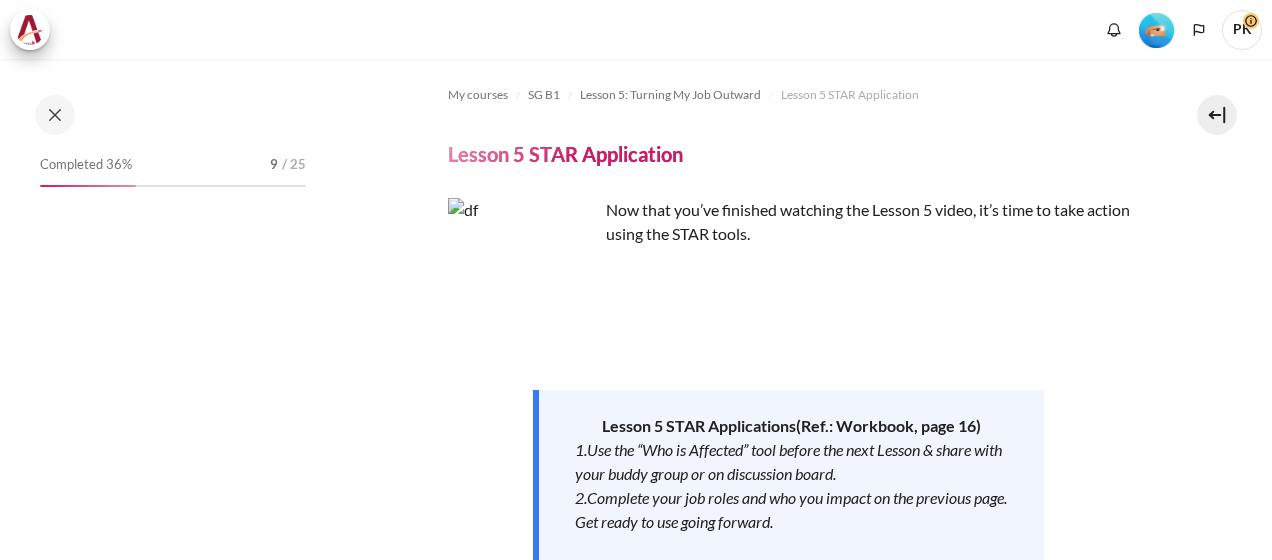 scroll, scrollTop: 0, scrollLeft: 0, axis: both 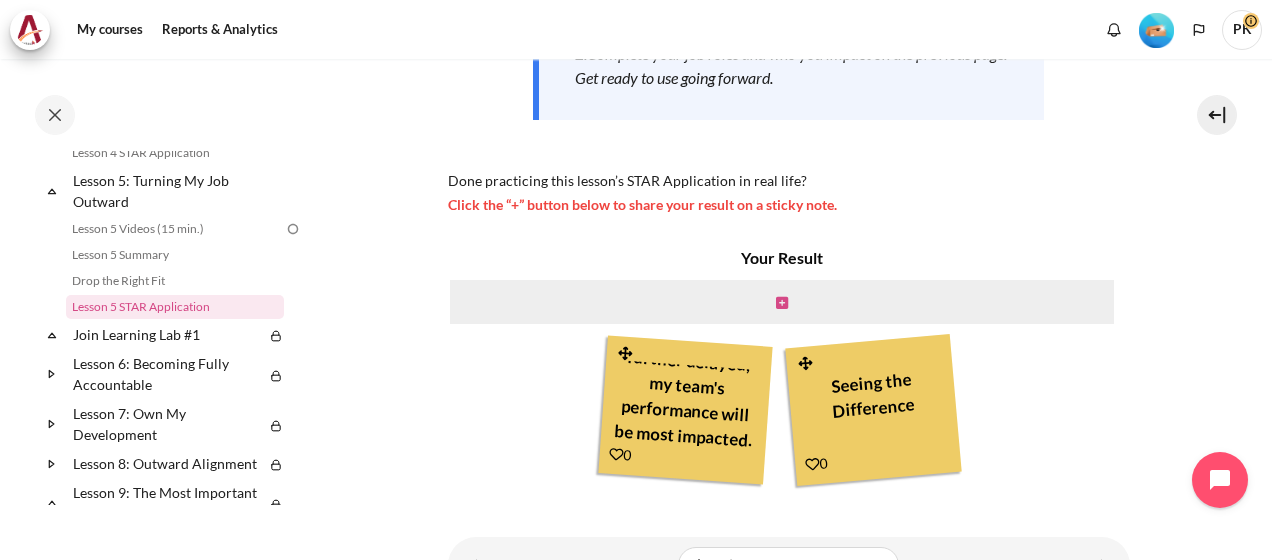 click at bounding box center [782, 303] 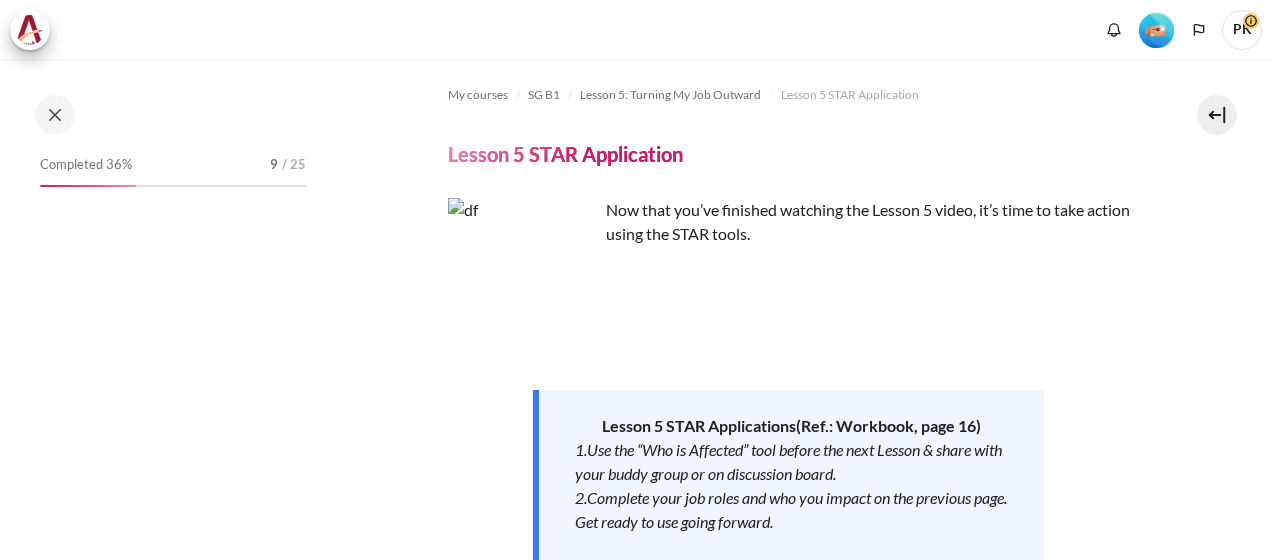 scroll, scrollTop: 0, scrollLeft: 0, axis: both 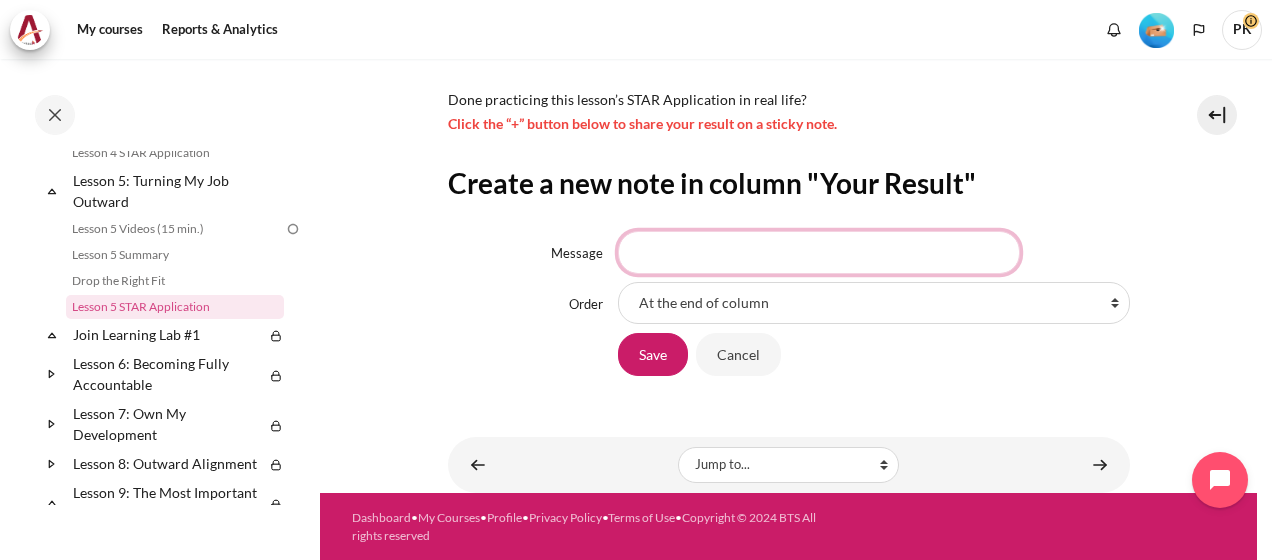 click on "Message" at bounding box center [819, 252] 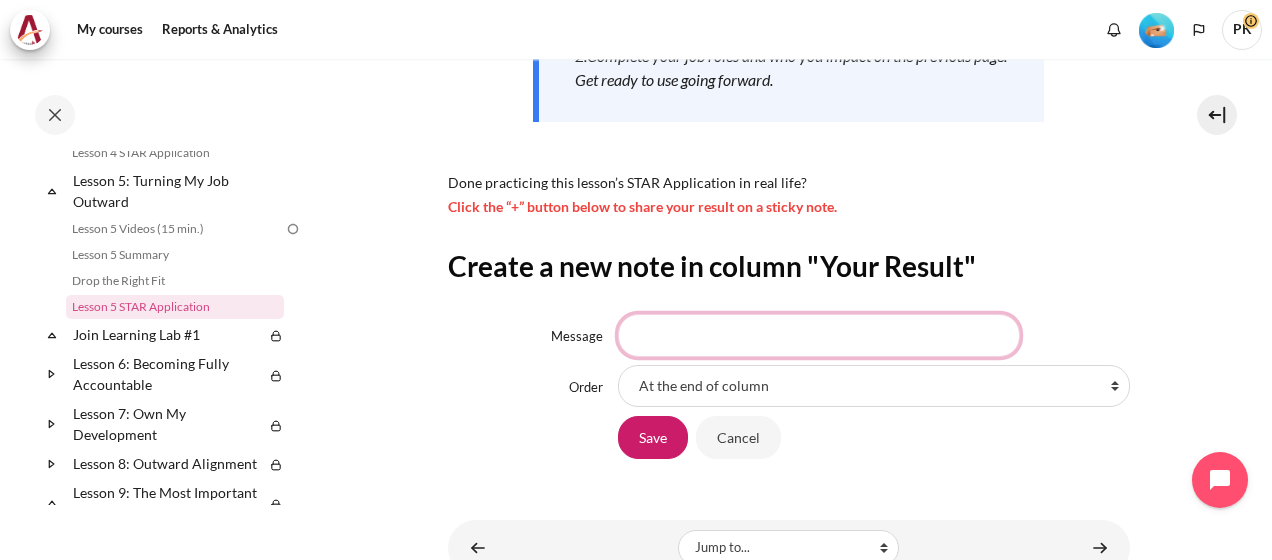 scroll, scrollTop: 525, scrollLeft: 0, axis: vertical 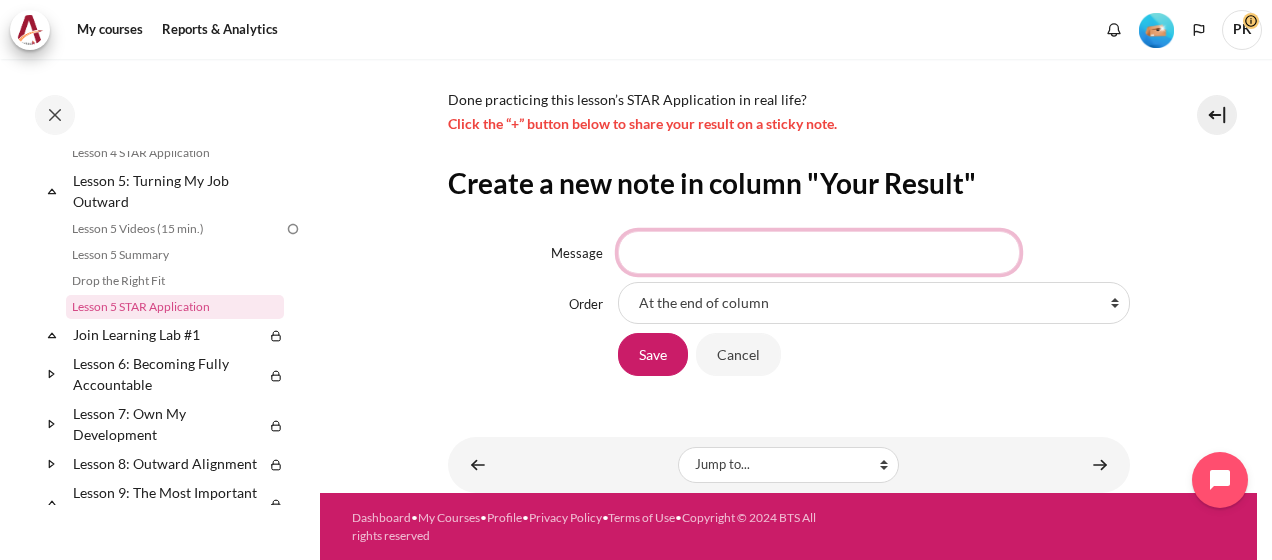 type on "U" 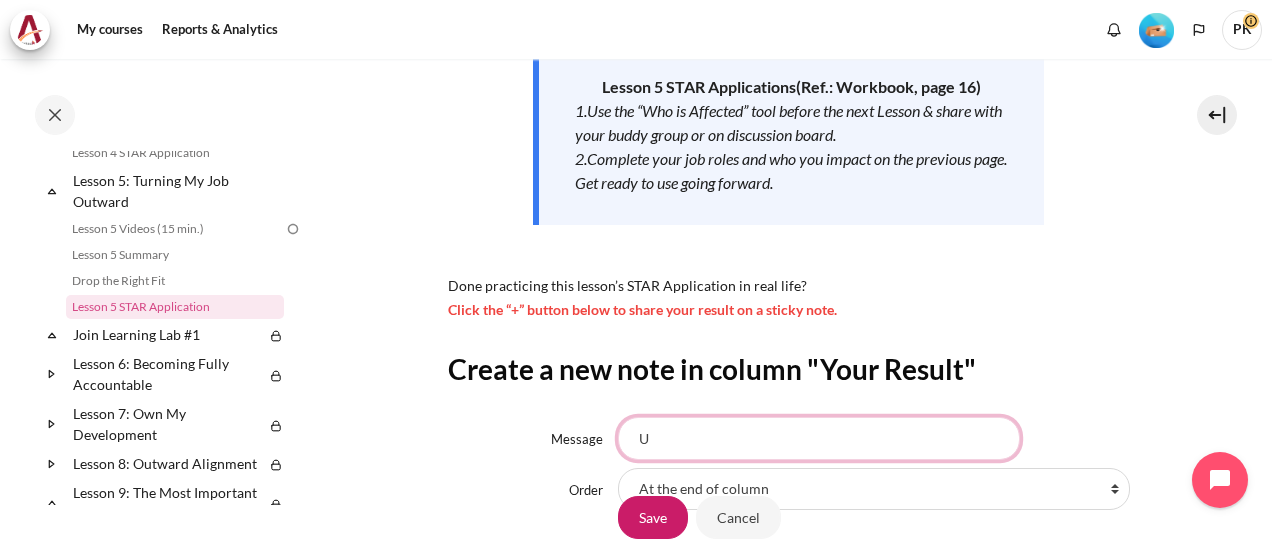 scroll, scrollTop: 425, scrollLeft: 0, axis: vertical 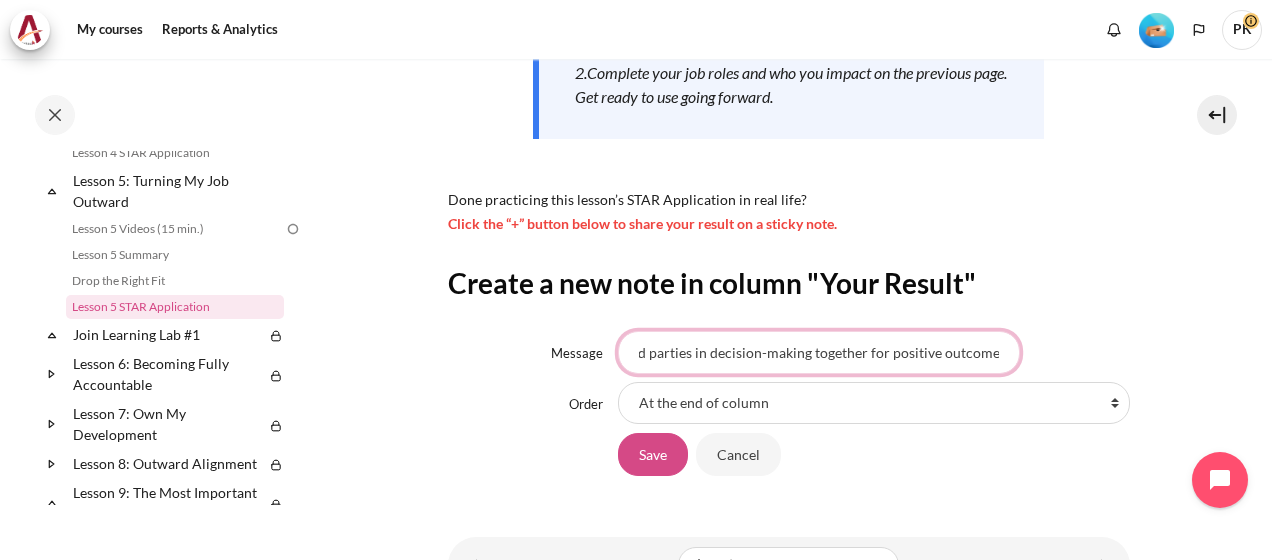 type on "Involved affected parties in decision-making together for positive outcomes." 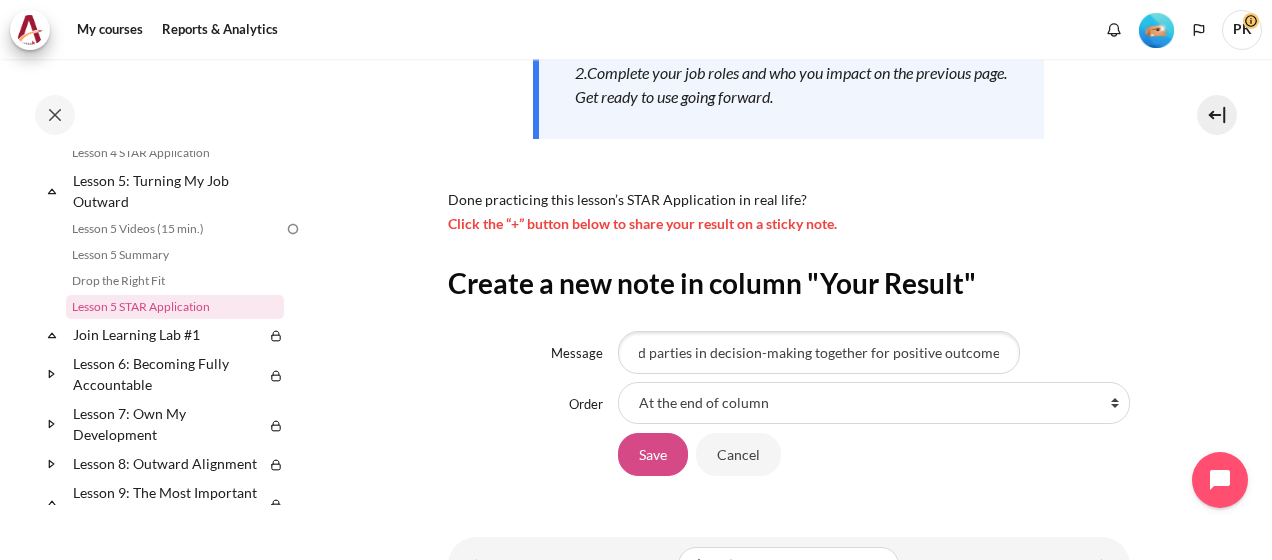 scroll, scrollTop: 0, scrollLeft: 0, axis: both 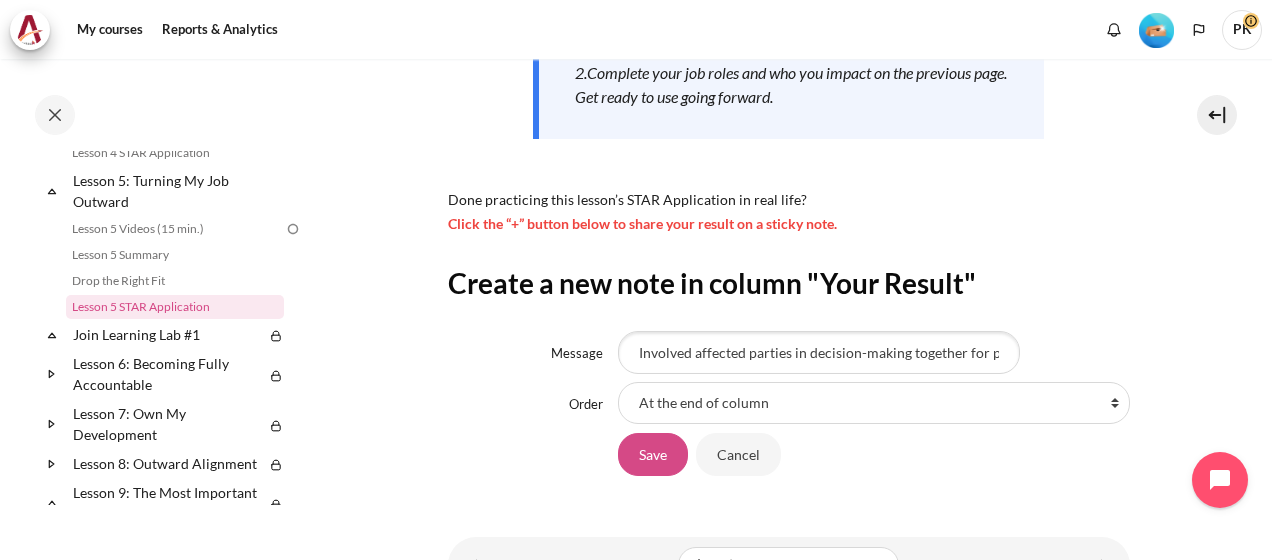 click on "Save" at bounding box center (653, 454) 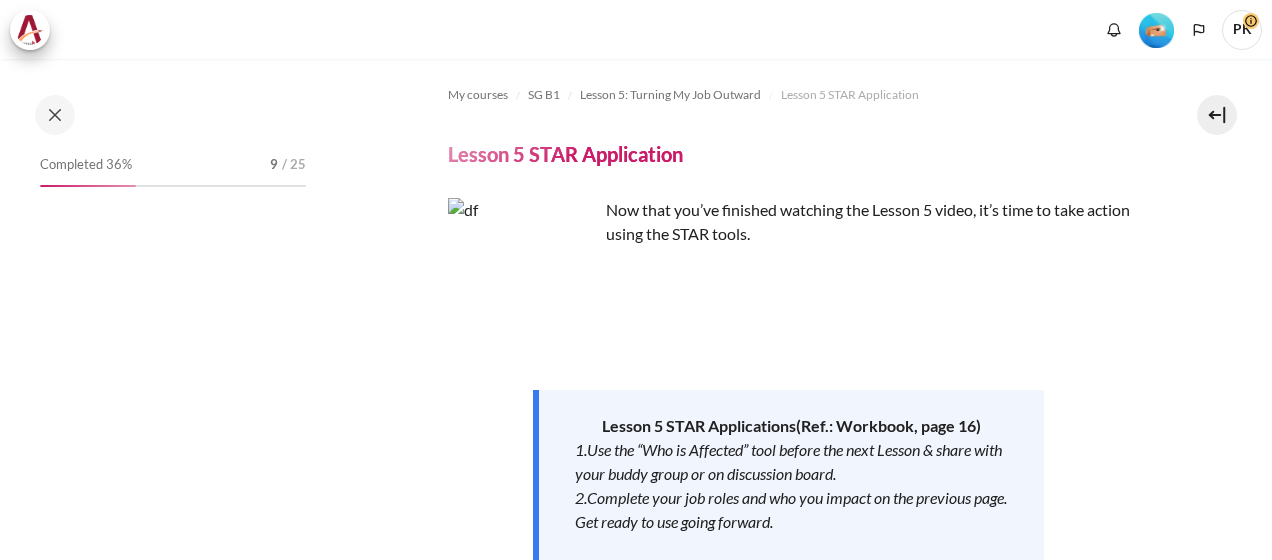 scroll, scrollTop: 0, scrollLeft: 0, axis: both 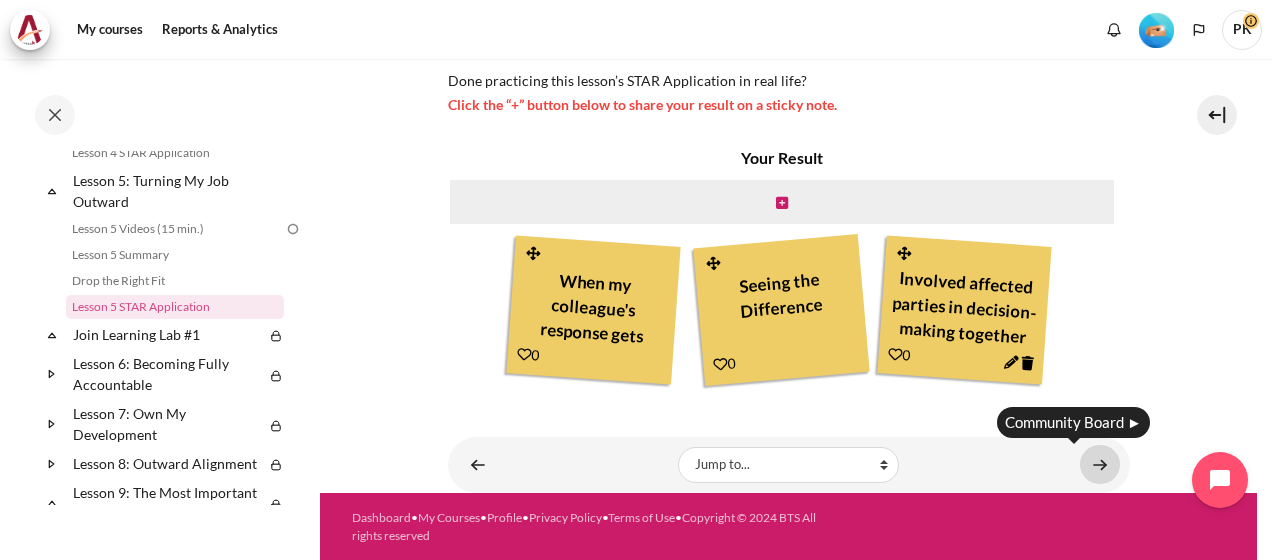 click at bounding box center (1100, 464) 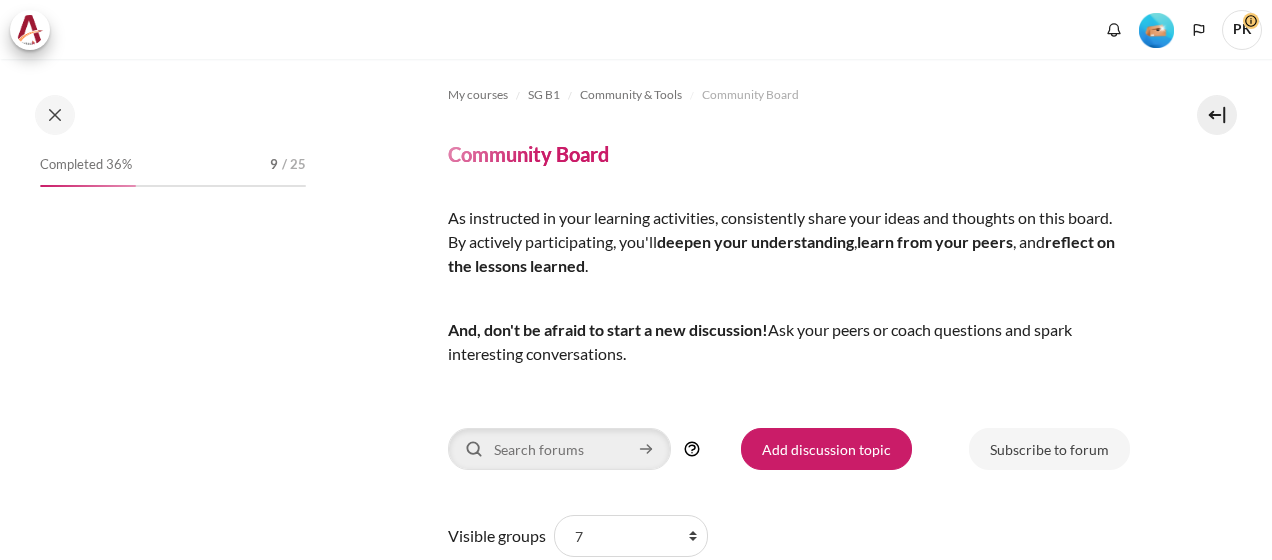 scroll, scrollTop: 0, scrollLeft: 0, axis: both 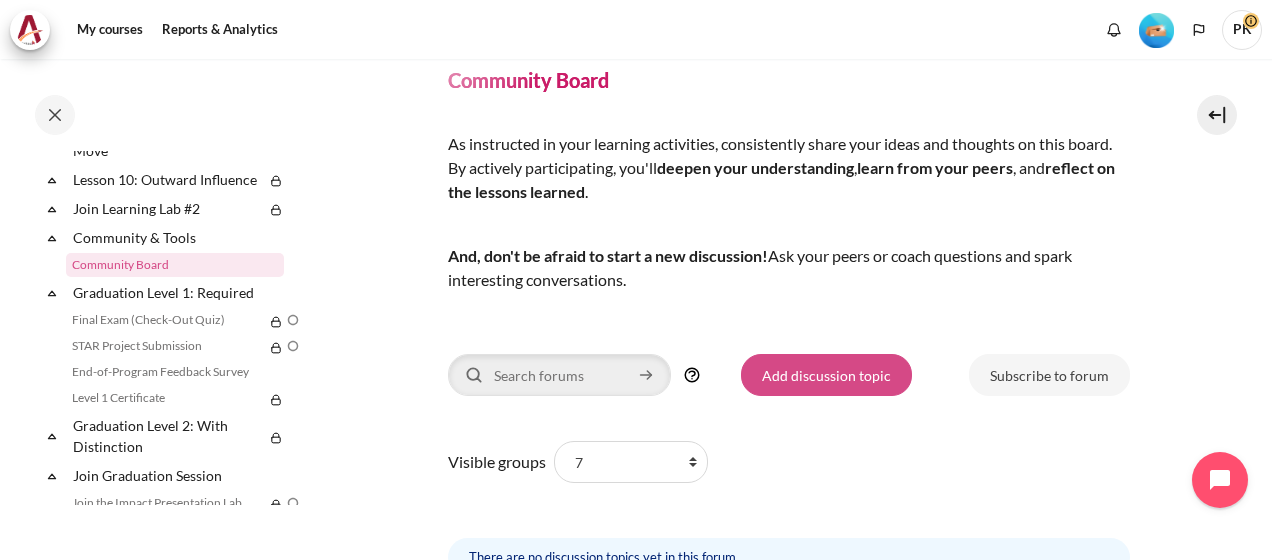 click on "Add discussion topic" at bounding box center [826, 375] 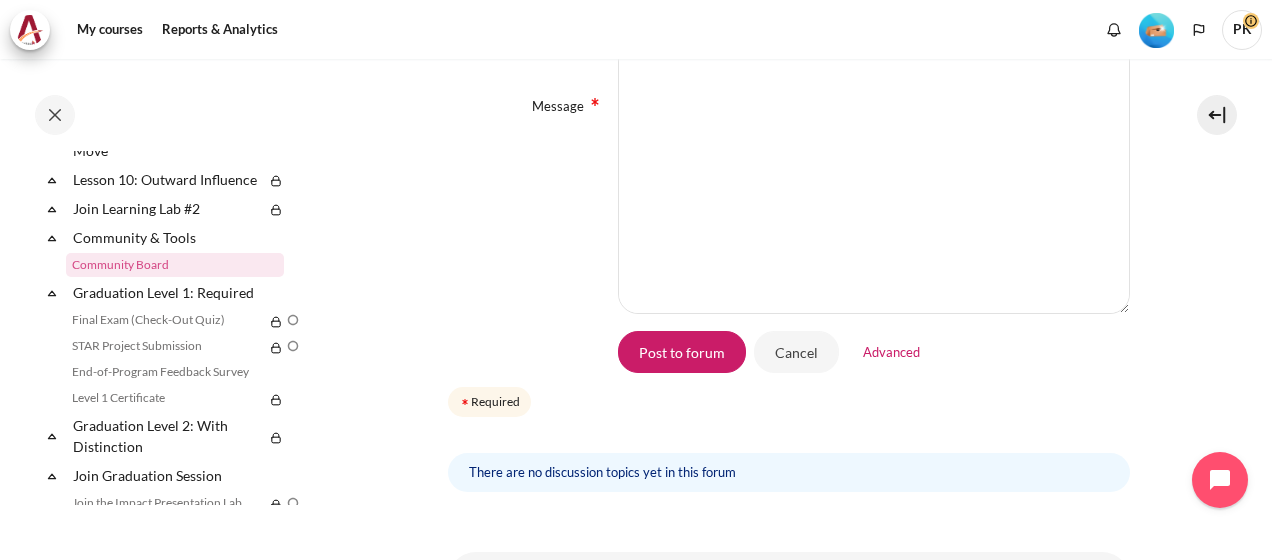 scroll, scrollTop: 274, scrollLeft: 0, axis: vertical 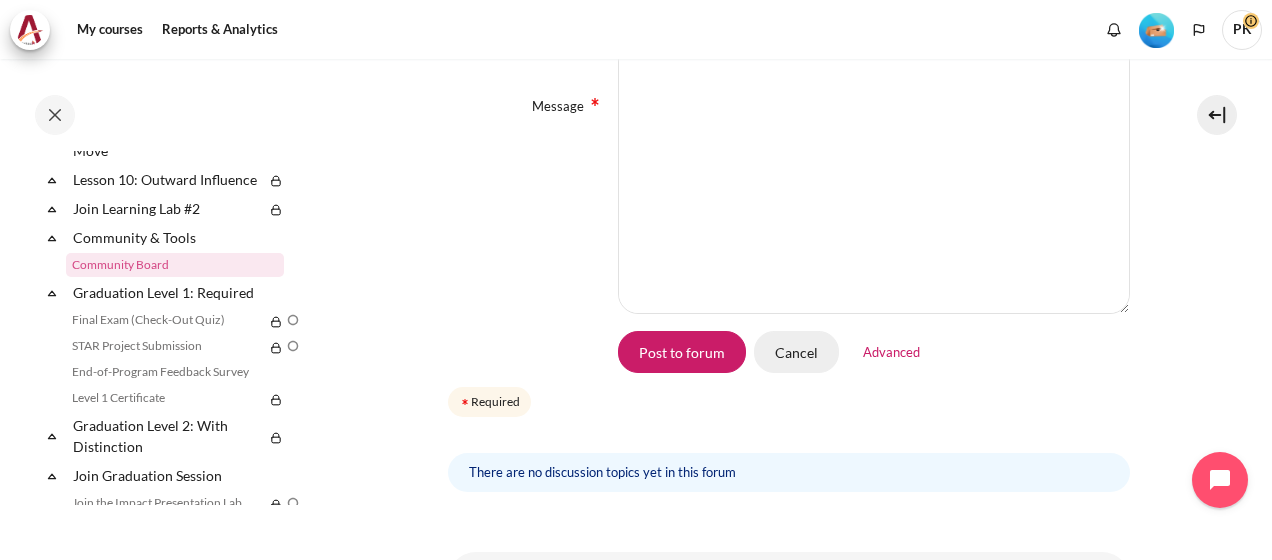 click on "Cancel" at bounding box center (796, 352) 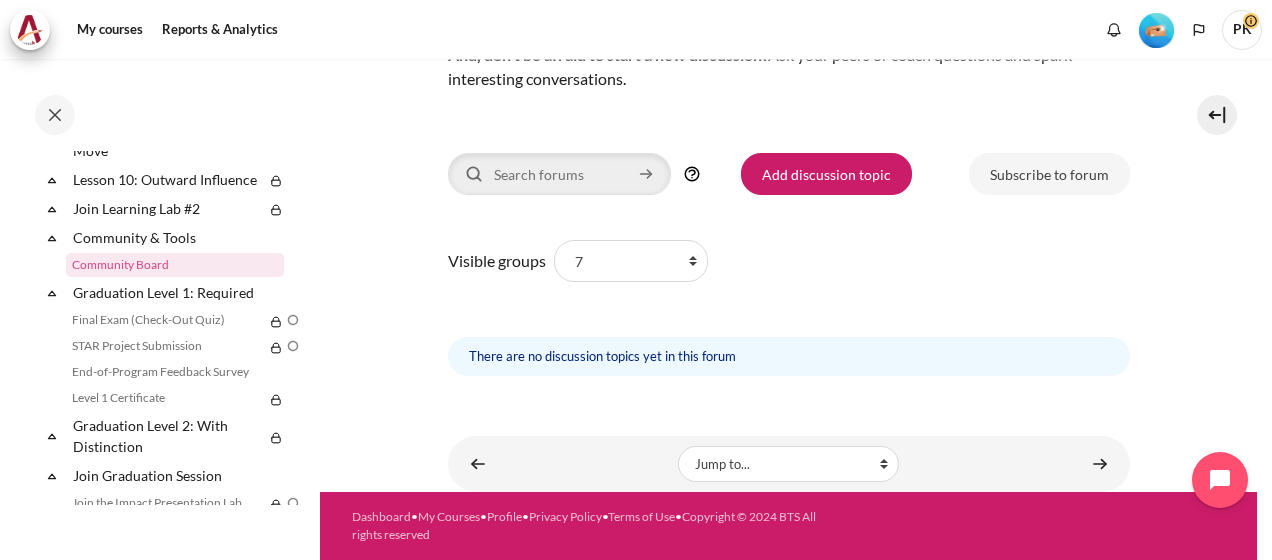 scroll, scrollTop: 274, scrollLeft: 0, axis: vertical 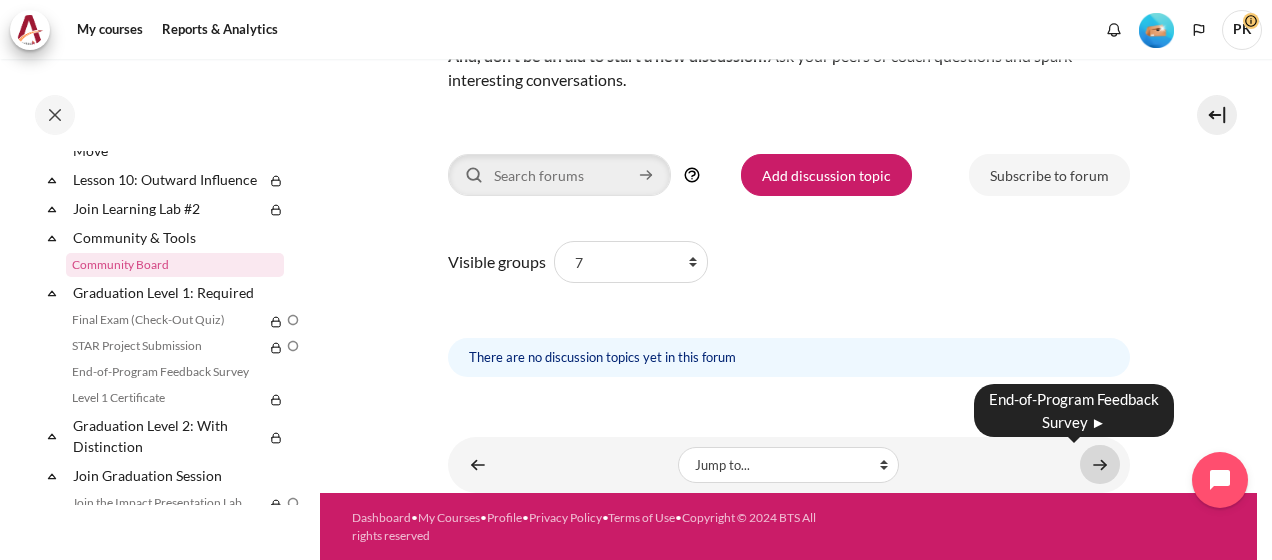click at bounding box center [1100, 464] 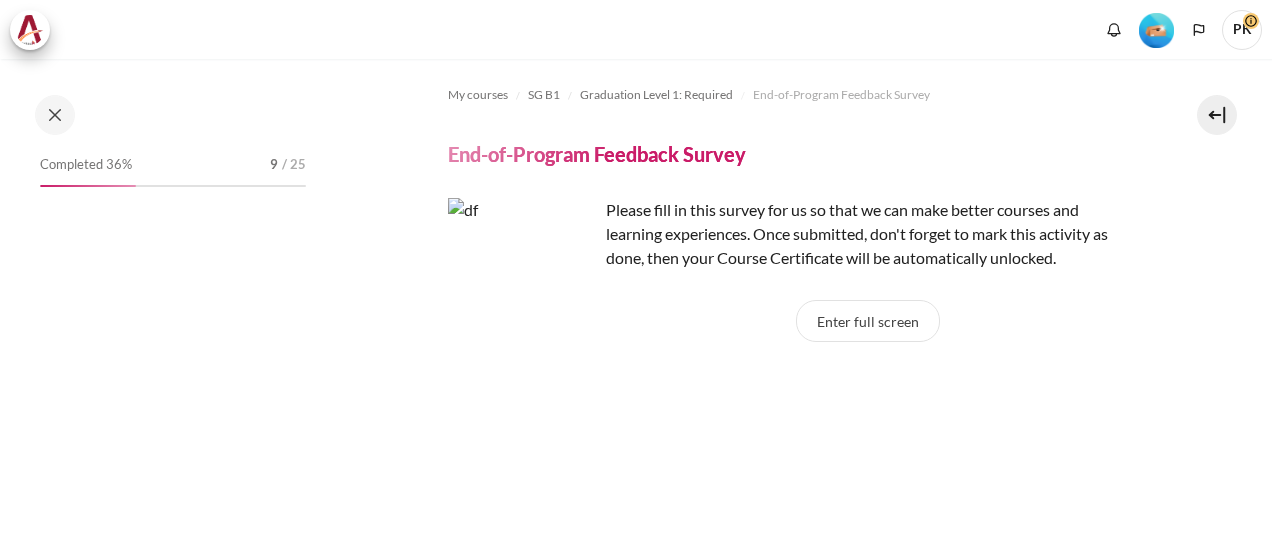 scroll, scrollTop: 0, scrollLeft: 0, axis: both 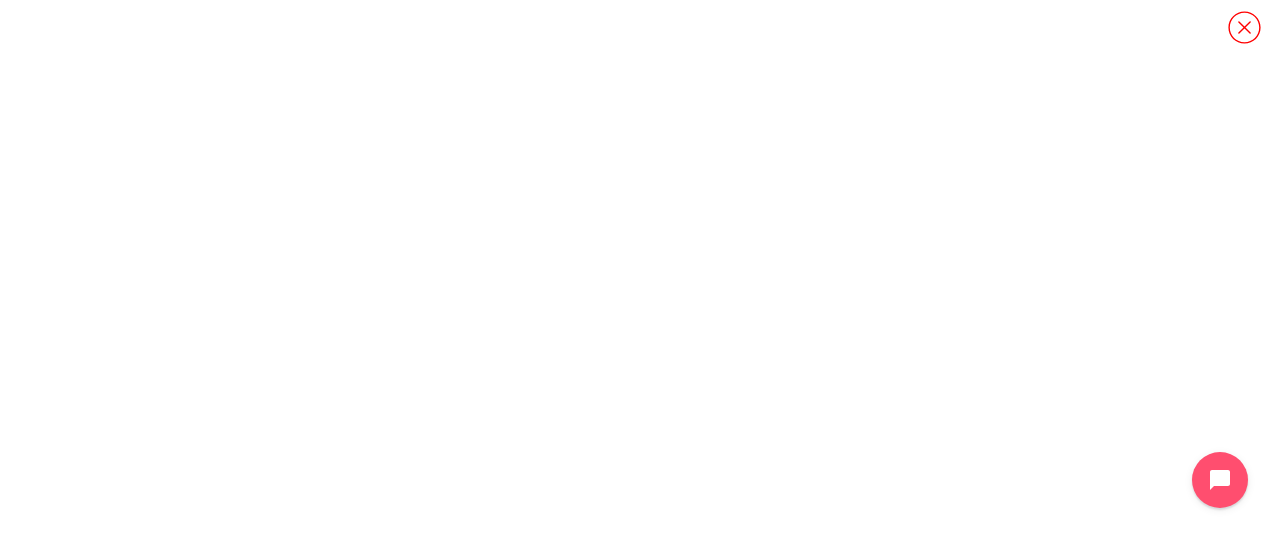 click 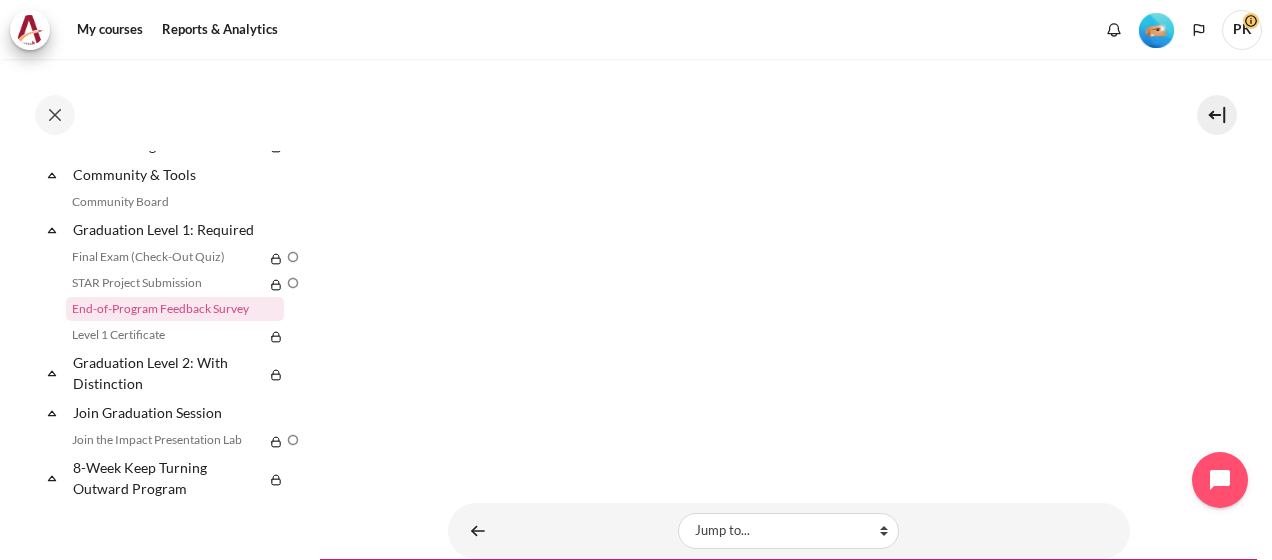 scroll, scrollTop: 466, scrollLeft: 0, axis: vertical 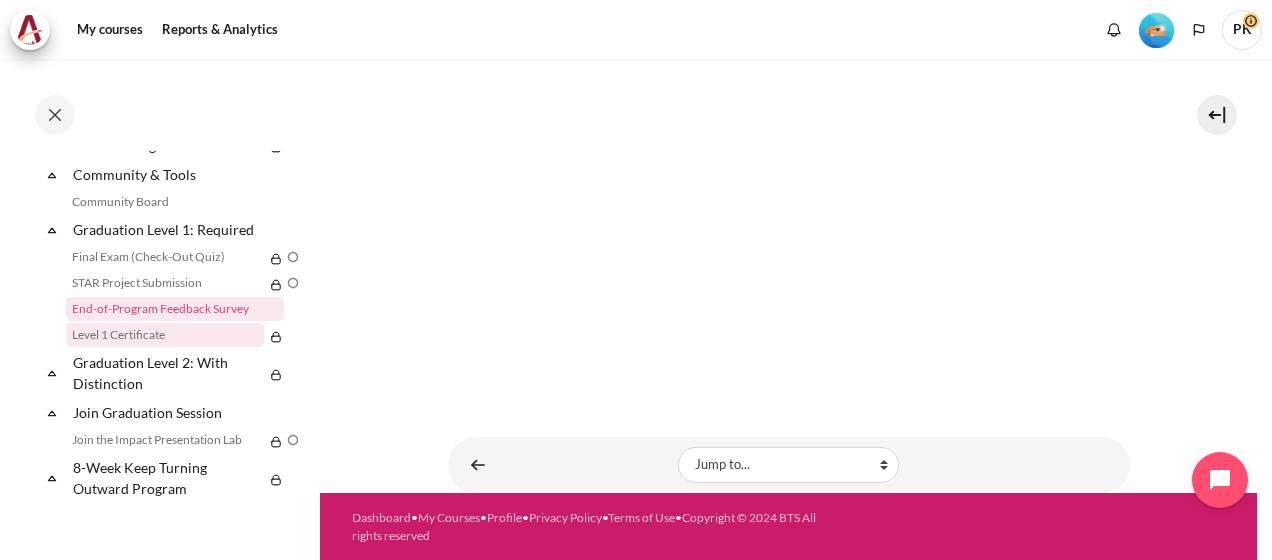 click on "Level 1 Certificate" at bounding box center [165, 335] 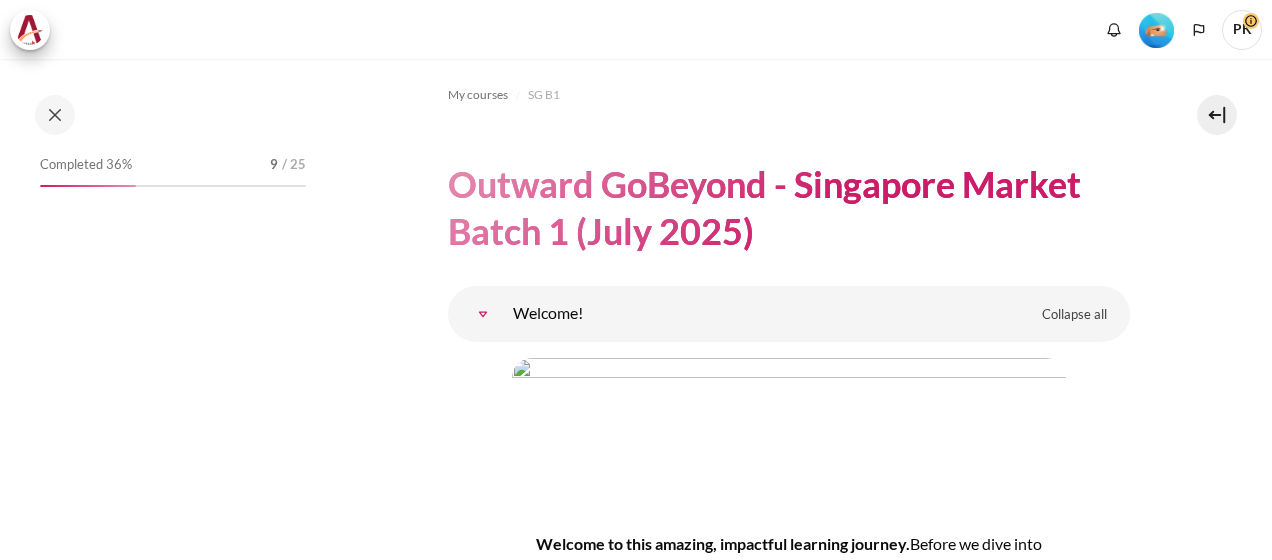 scroll, scrollTop: 0, scrollLeft: 0, axis: both 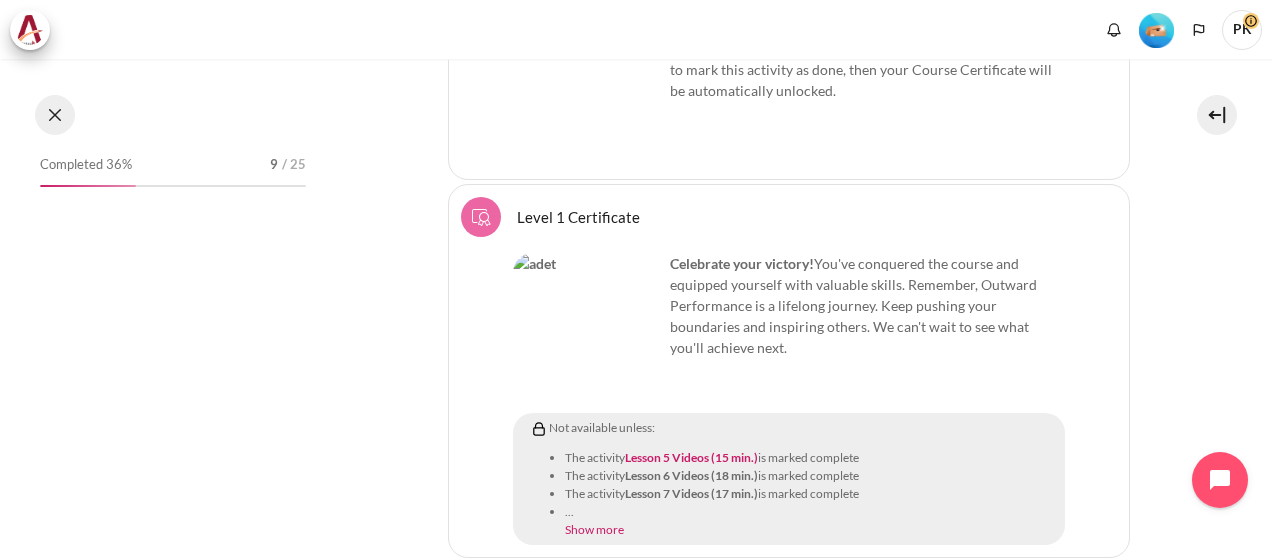 click at bounding box center [55, 115] 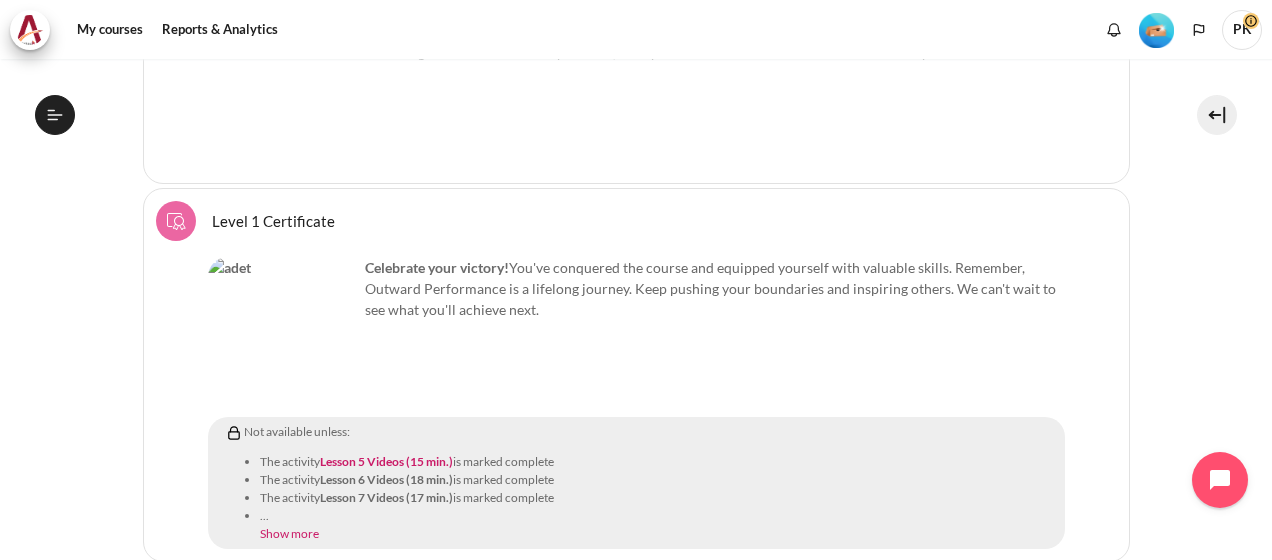 scroll, scrollTop: 1382, scrollLeft: 0, axis: vertical 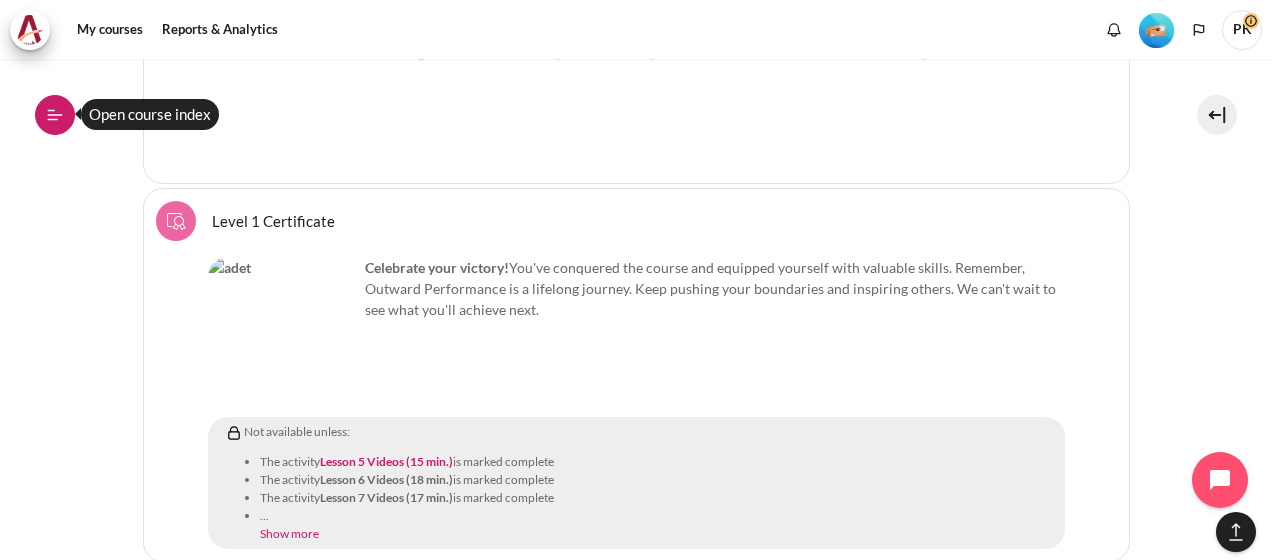click 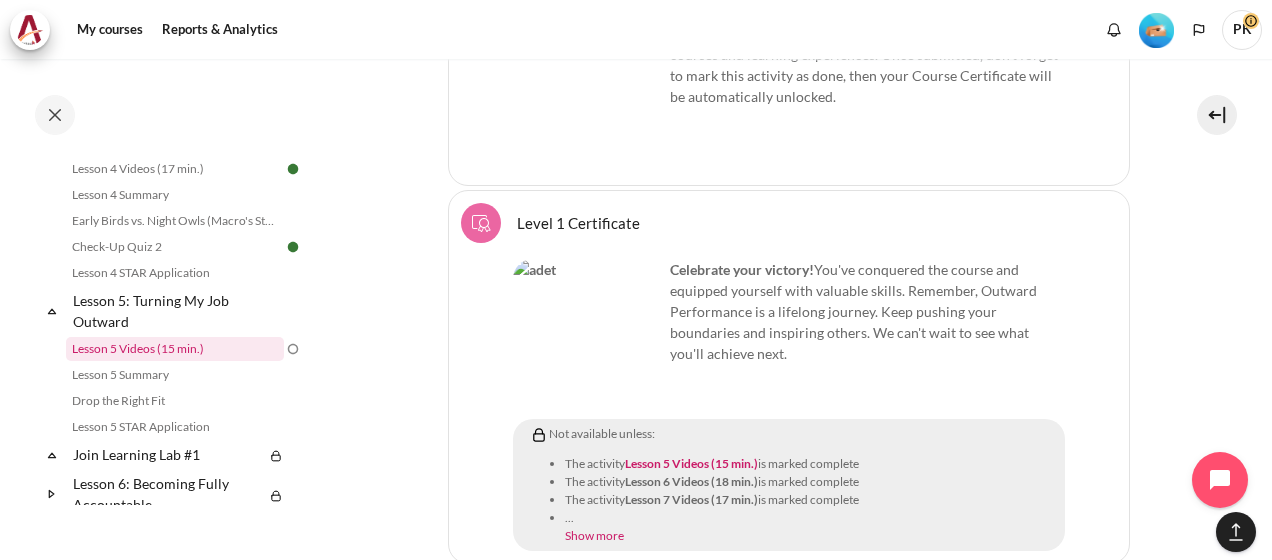 scroll, scrollTop: 882, scrollLeft: 0, axis: vertical 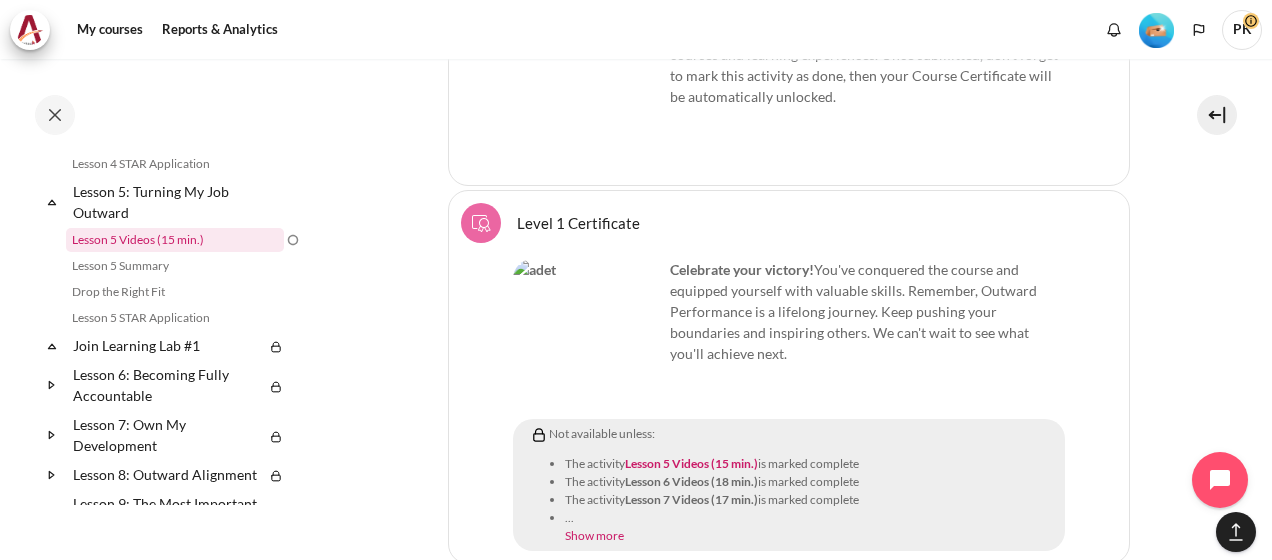 click on "Lesson 5 Videos (15 min.)" at bounding box center (175, 240) 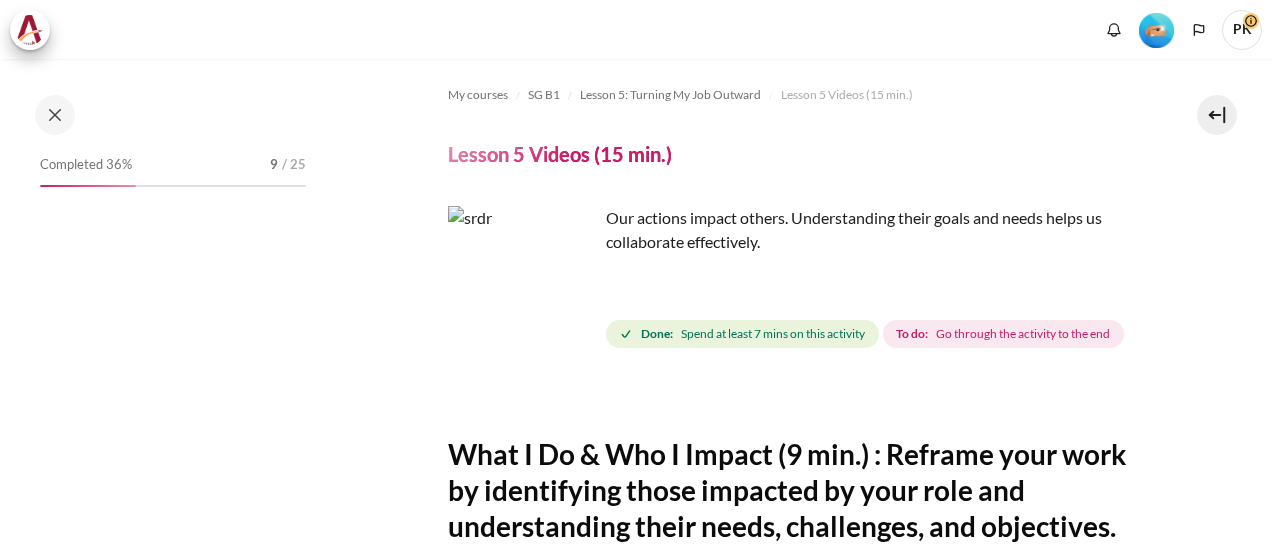 scroll, scrollTop: 0, scrollLeft: 0, axis: both 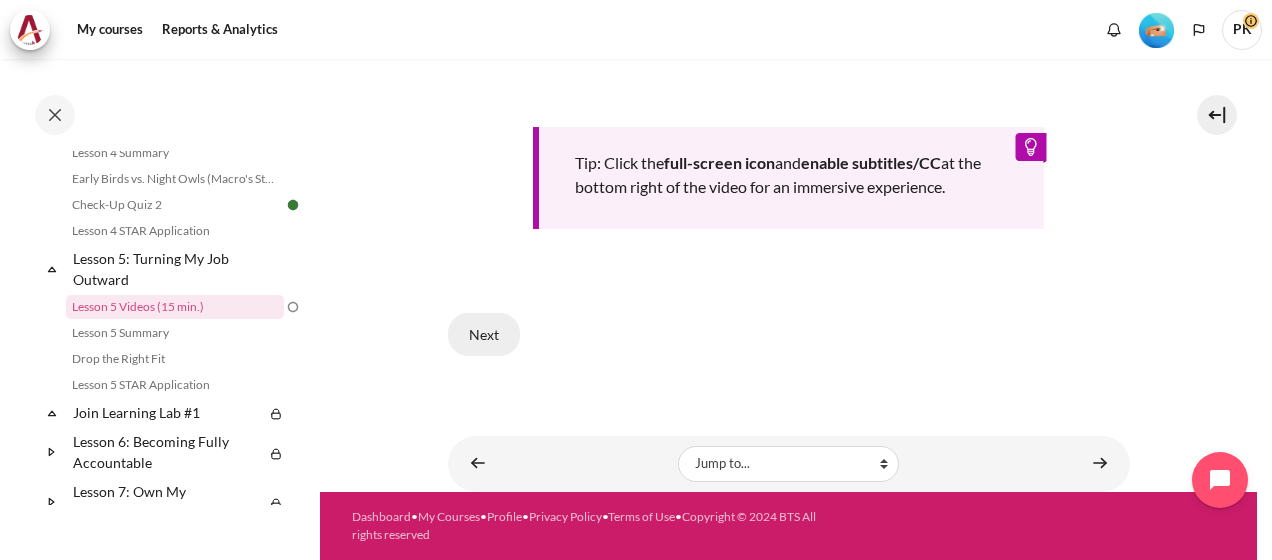 click on "Next" at bounding box center (484, 334) 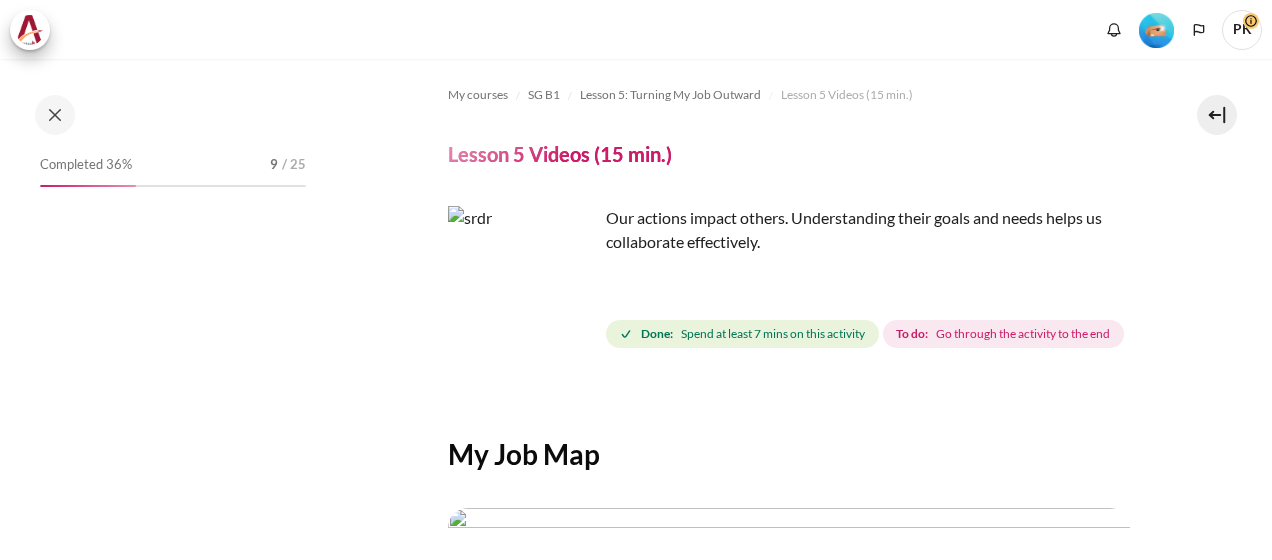 scroll, scrollTop: 0, scrollLeft: 0, axis: both 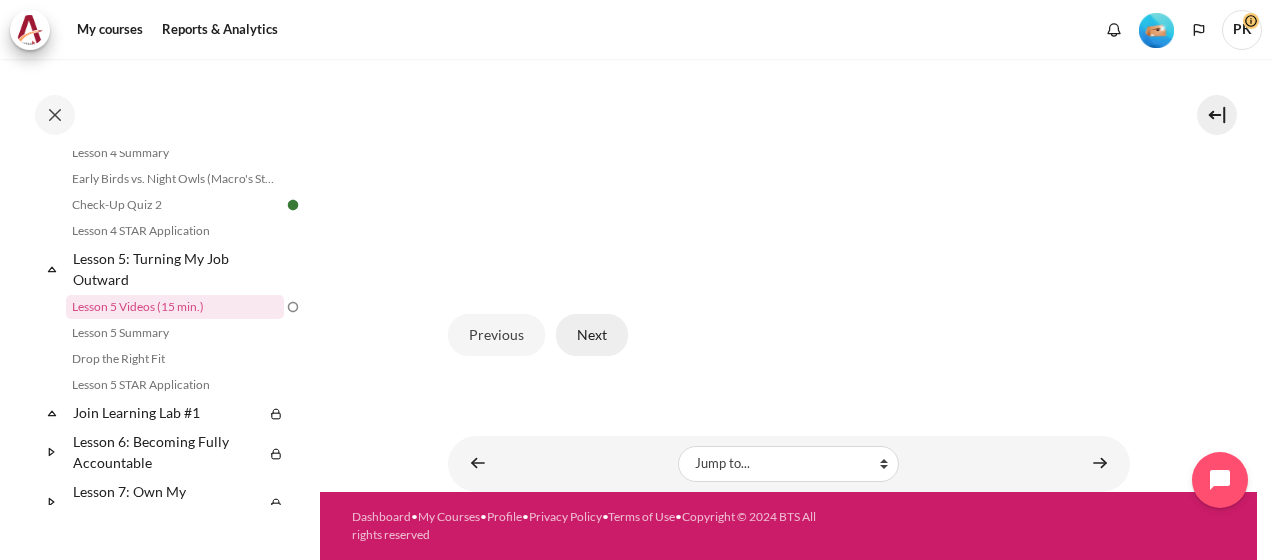 click on "Next" at bounding box center [592, 335] 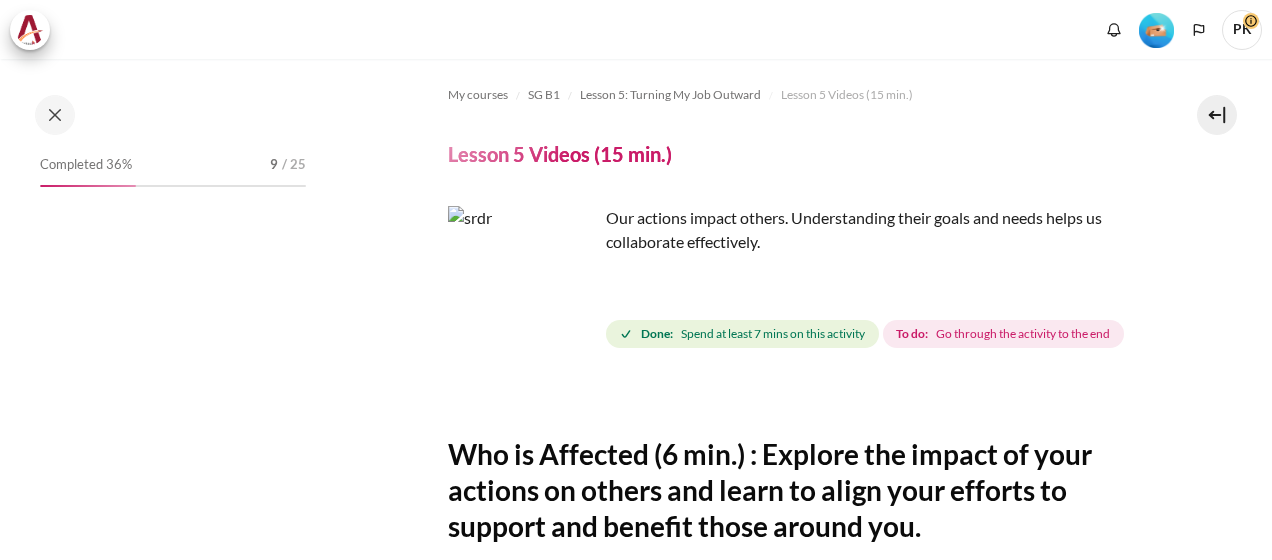 scroll, scrollTop: 0, scrollLeft: 0, axis: both 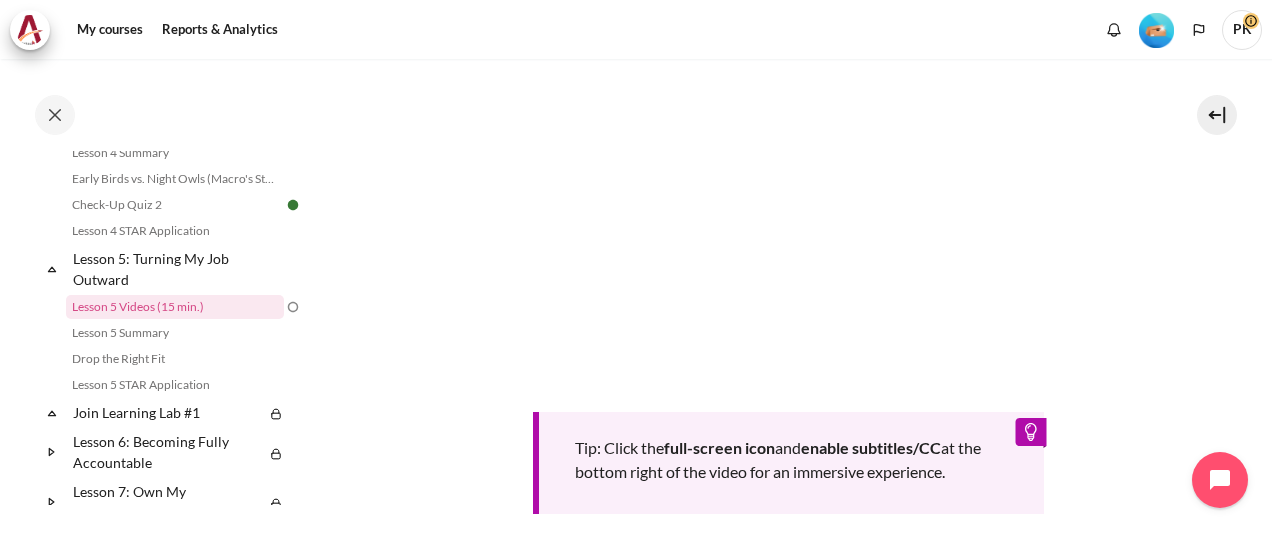 click on "My courses
SG B1
Lesson 5: Turning My Job Outward
Lesson 5 Videos (15 min.)
Lesson 5 Videos (15 min.)
Completion requirements" at bounding box center [788, 118] 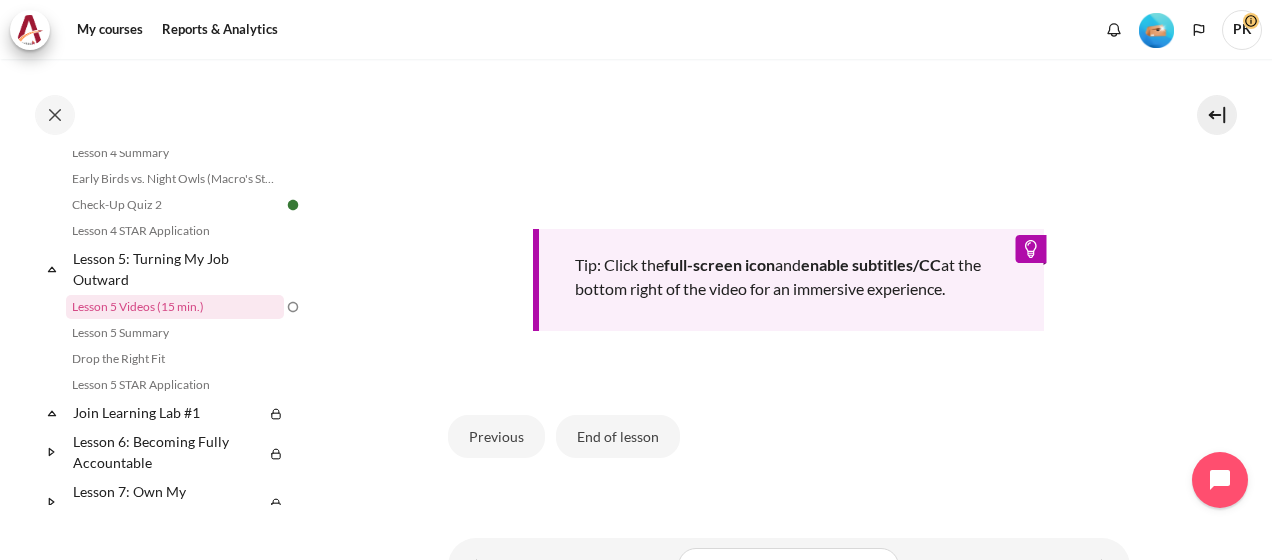 scroll, scrollTop: 900, scrollLeft: 0, axis: vertical 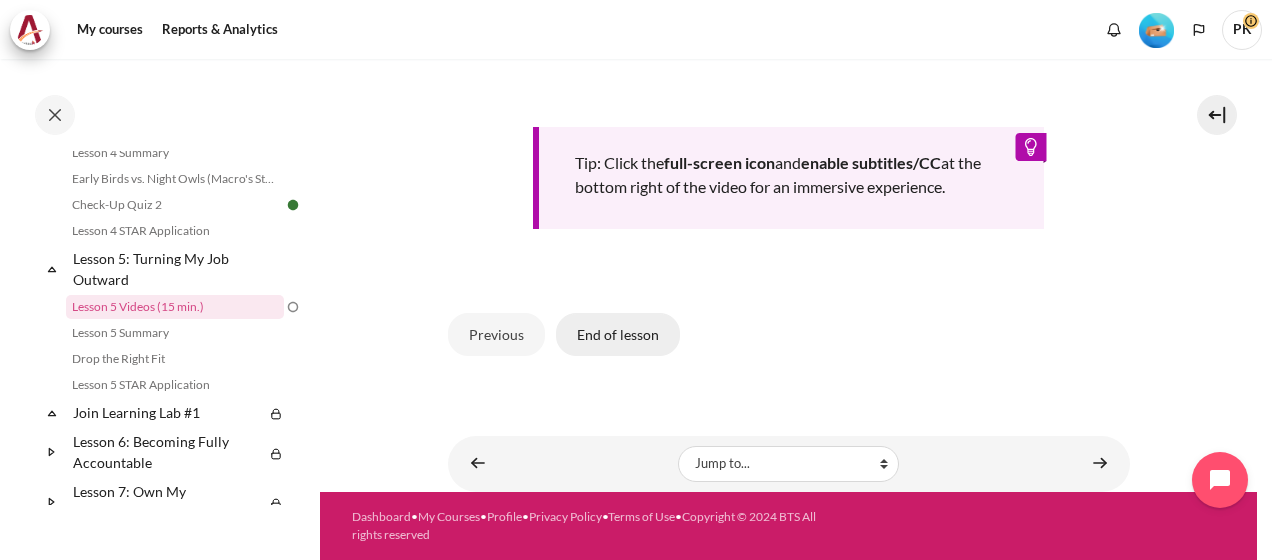 click on "End of lesson" at bounding box center (618, 334) 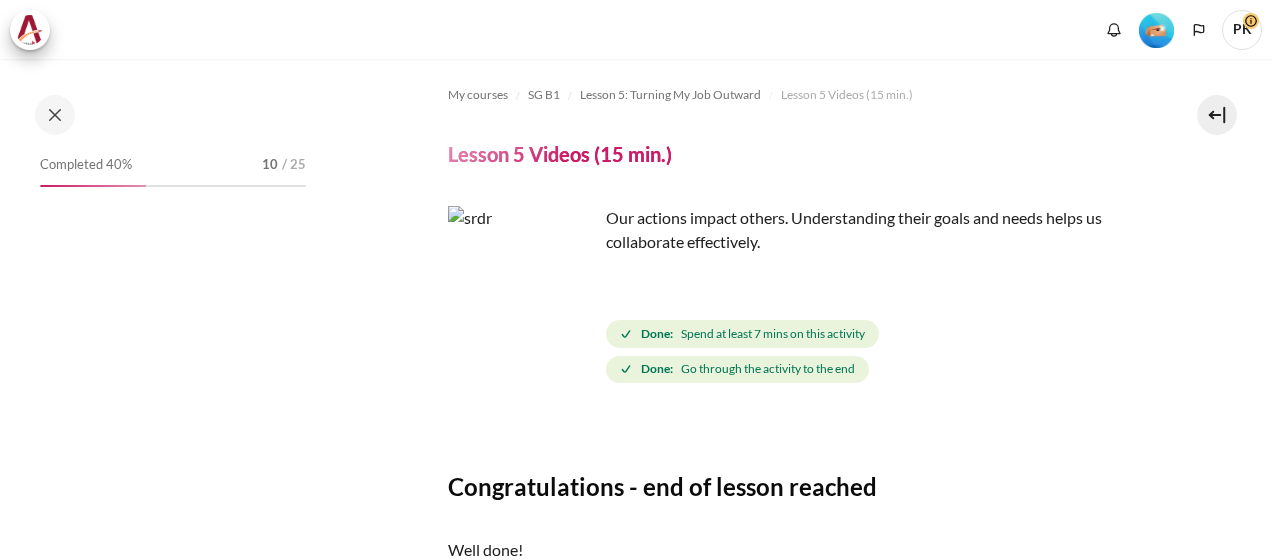 scroll, scrollTop: 0, scrollLeft: 0, axis: both 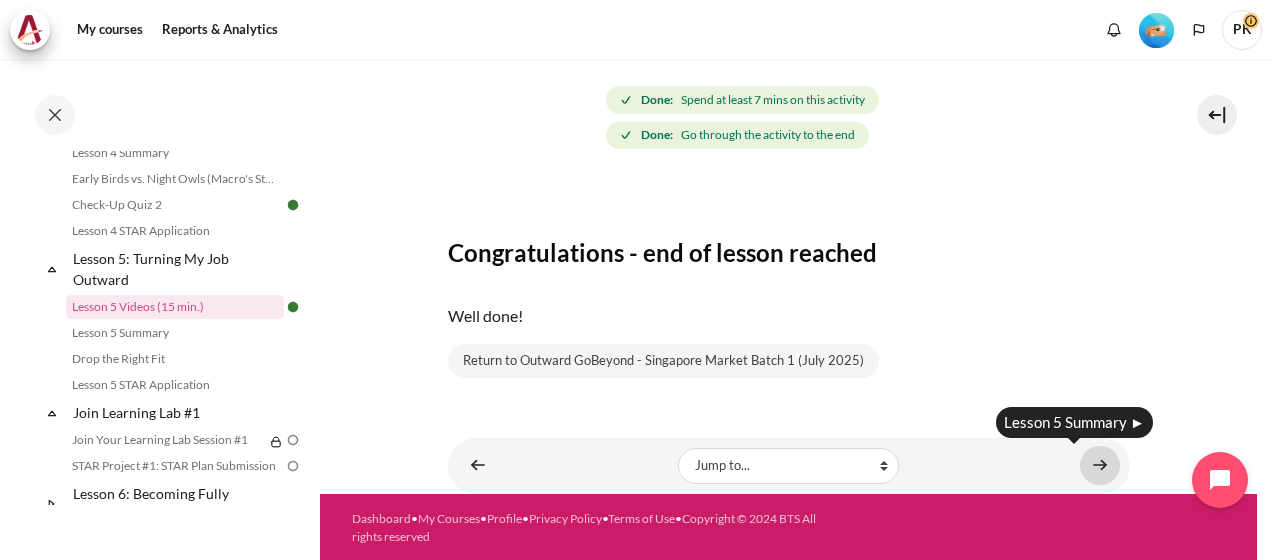click at bounding box center (1100, 465) 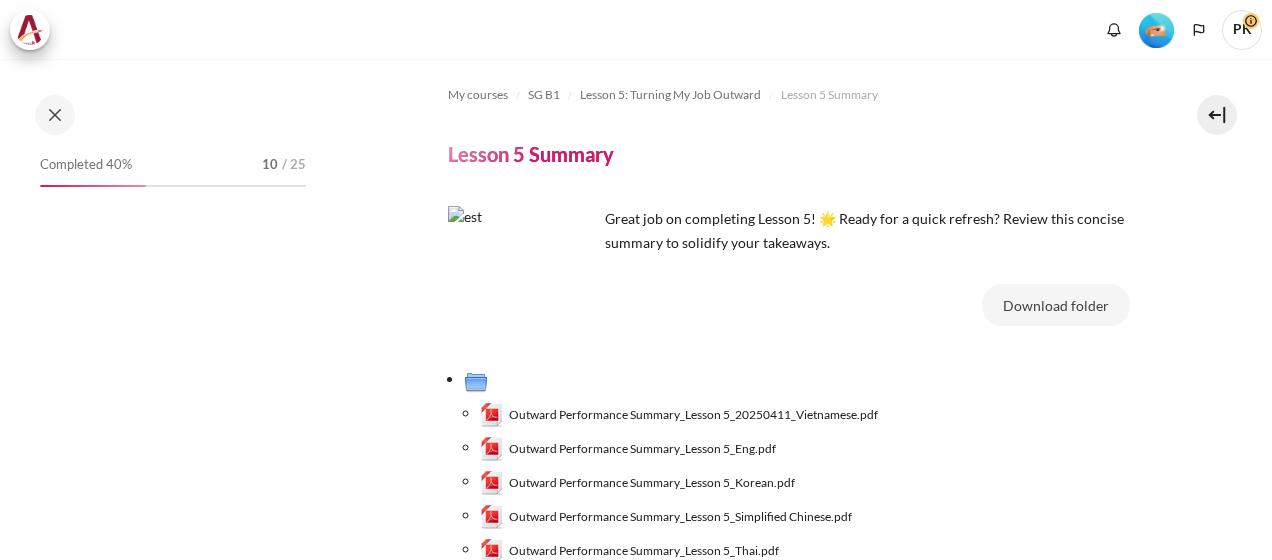 scroll, scrollTop: 0, scrollLeft: 0, axis: both 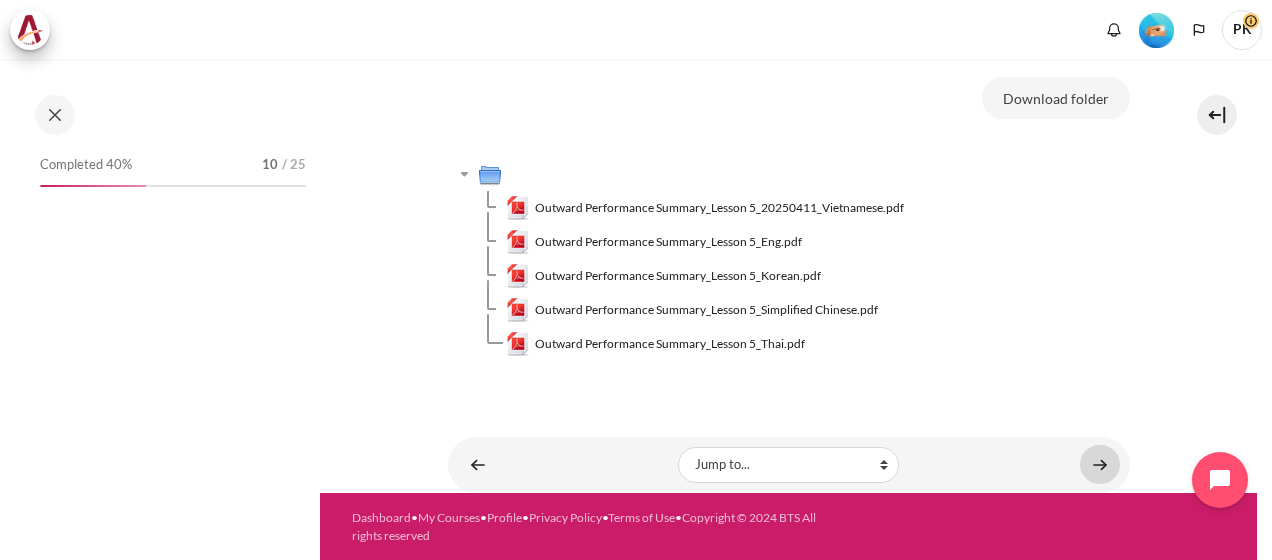 click at bounding box center (1100, 464) 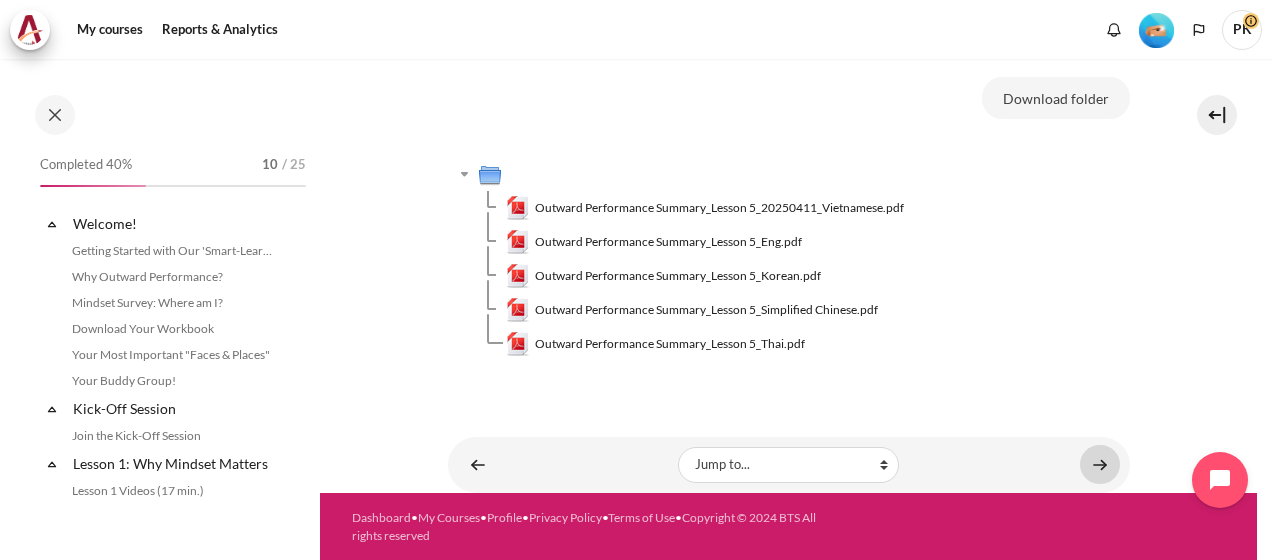 scroll, scrollTop: 841, scrollLeft: 0, axis: vertical 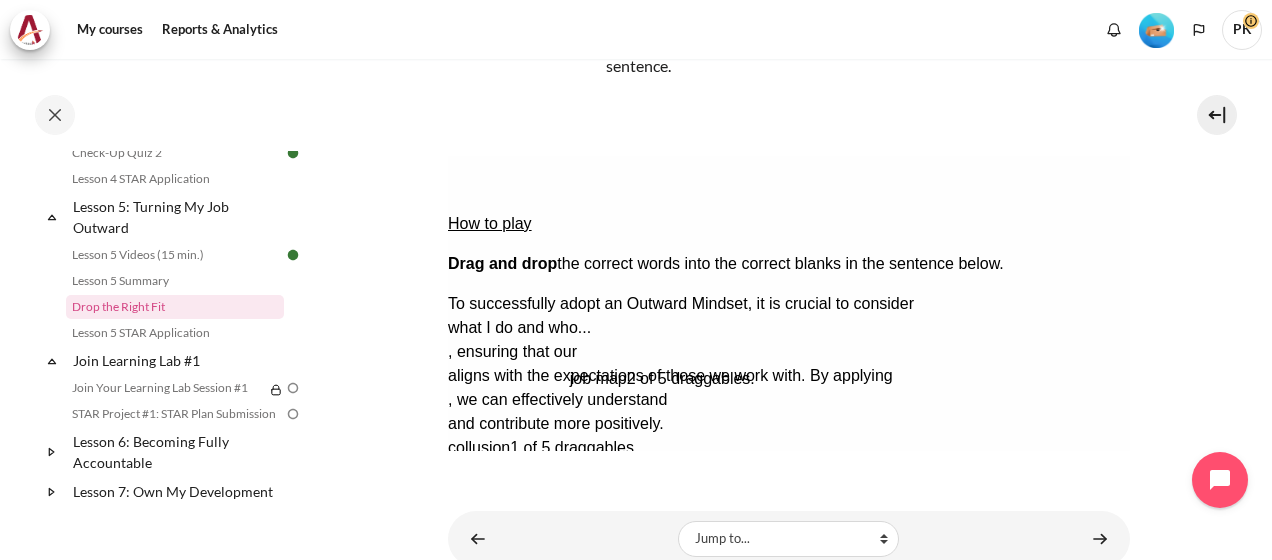drag, startPoint x: 577, startPoint y: 370, endPoint x: 698, endPoint y: 276, distance: 153.22206 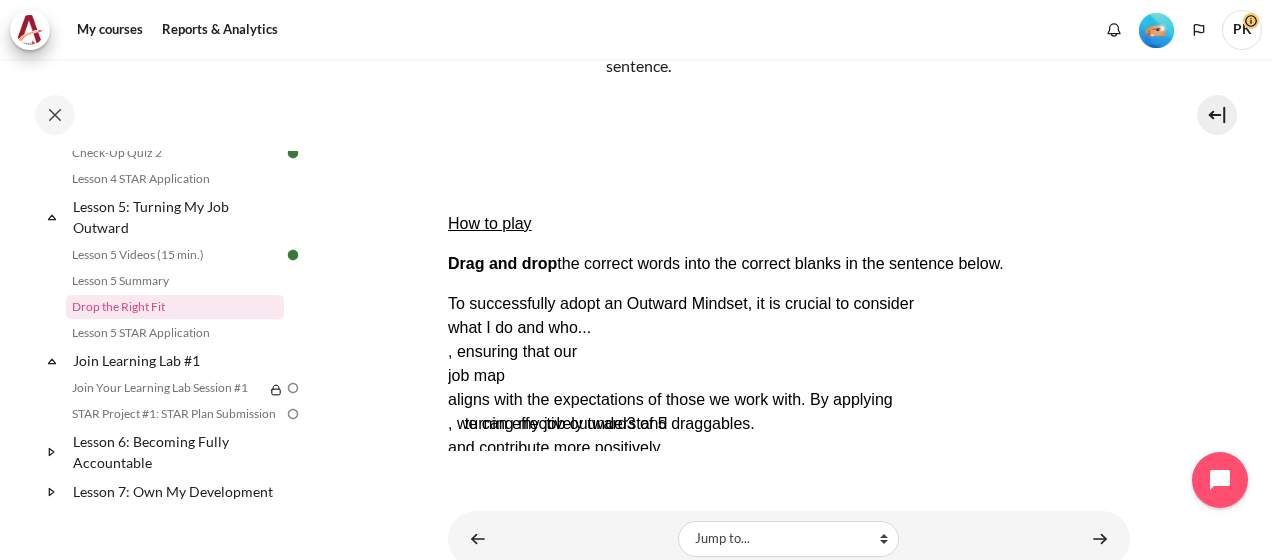 drag, startPoint x: 680, startPoint y: 371, endPoint x: 700, endPoint y: 294, distance: 79.555016 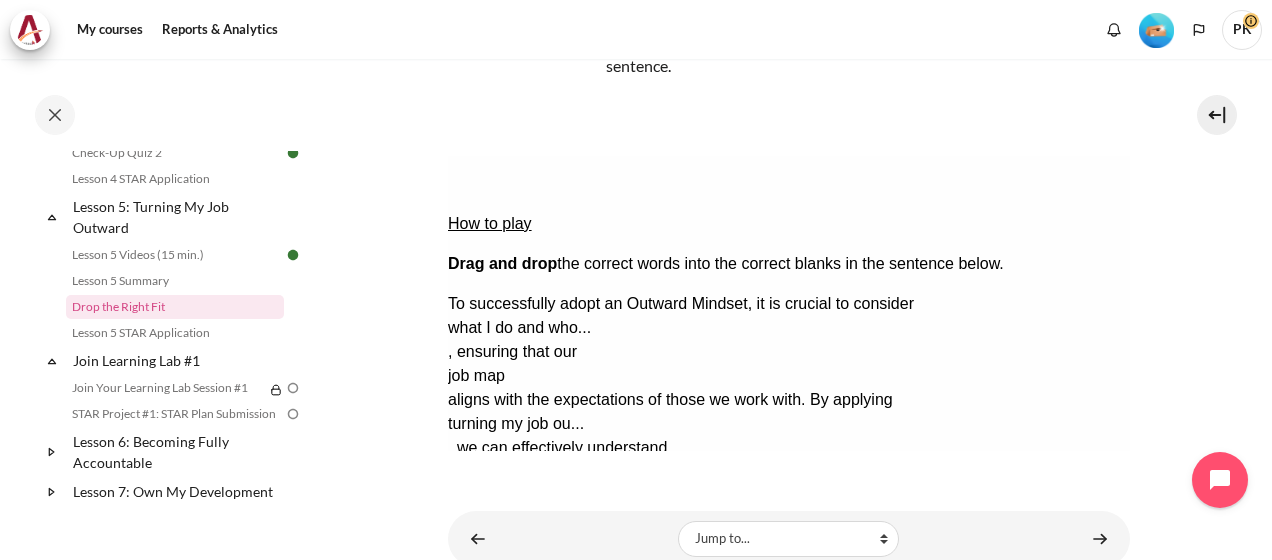 drag, startPoint x: 635, startPoint y: 362, endPoint x: 561, endPoint y: 320, distance: 85.08819 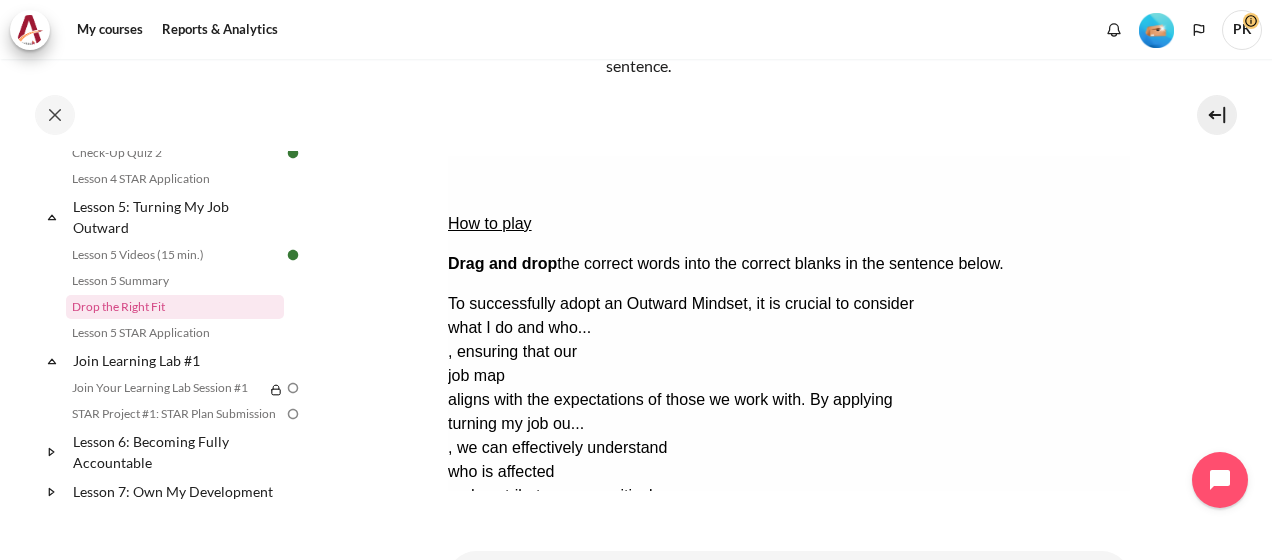 scroll, scrollTop: 314, scrollLeft: 0, axis: vertical 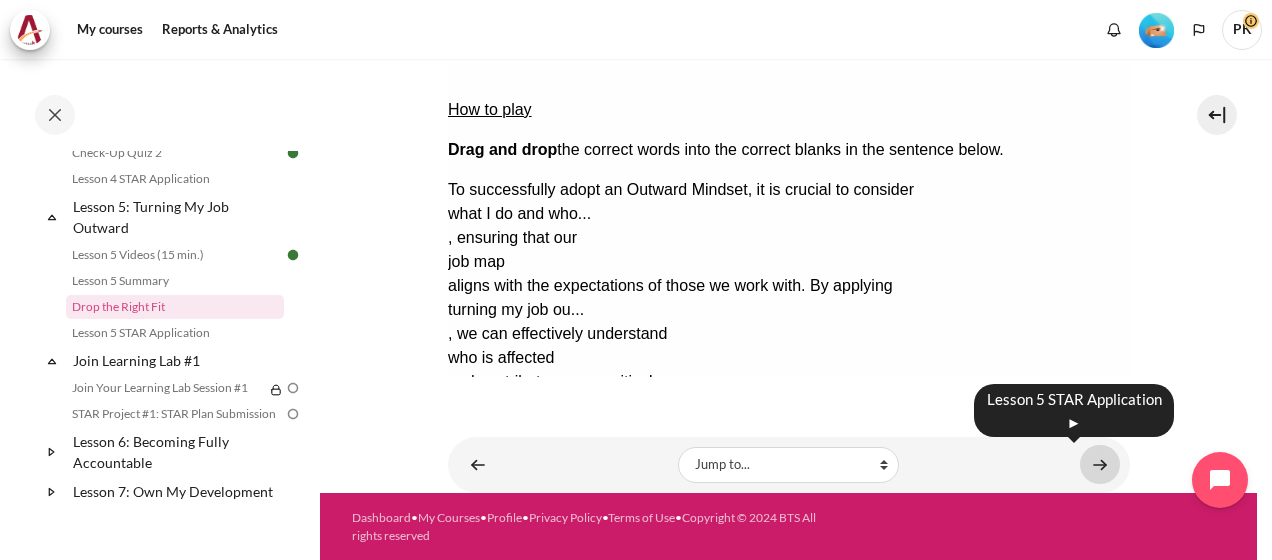 click at bounding box center (1100, 464) 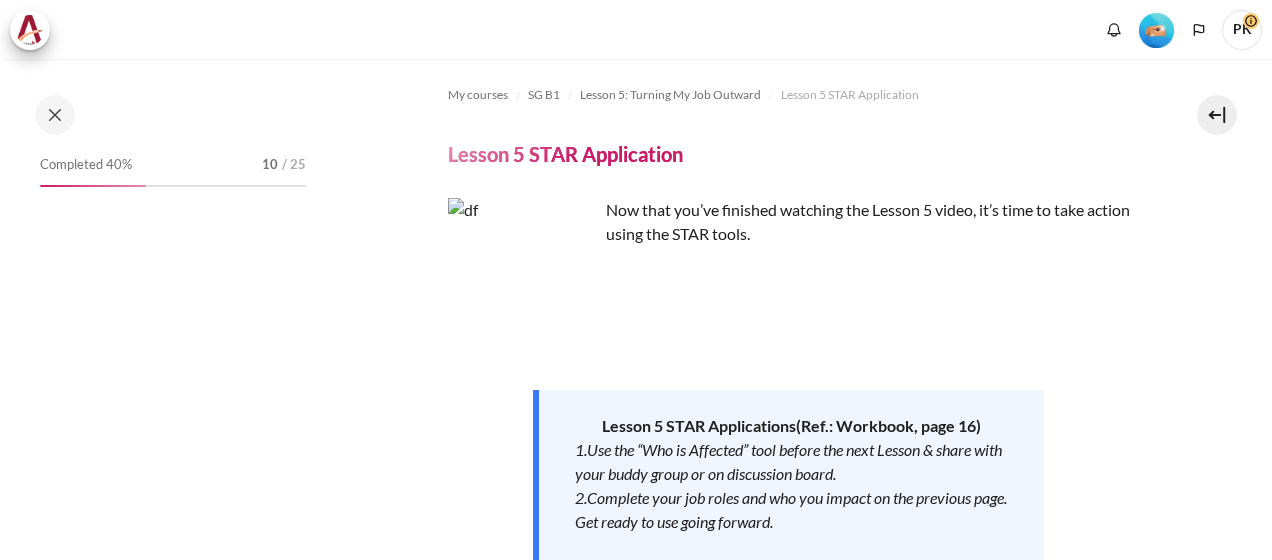 scroll, scrollTop: 0, scrollLeft: 0, axis: both 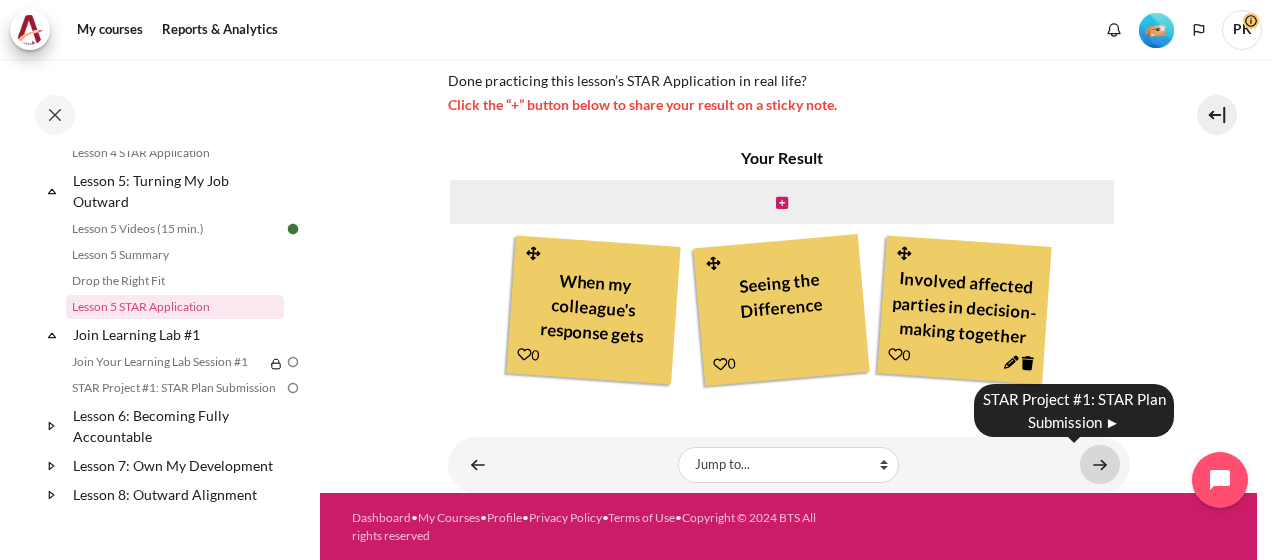 click at bounding box center [1100, 464] 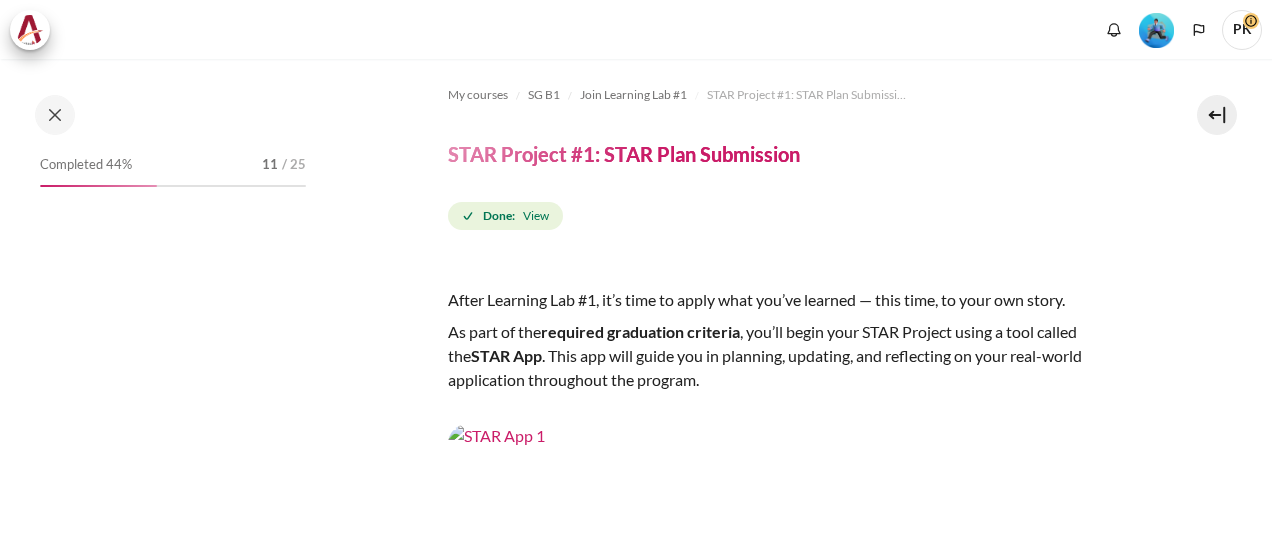 scroll, scrollTop: 0, scrollLeft: 0, axis: both 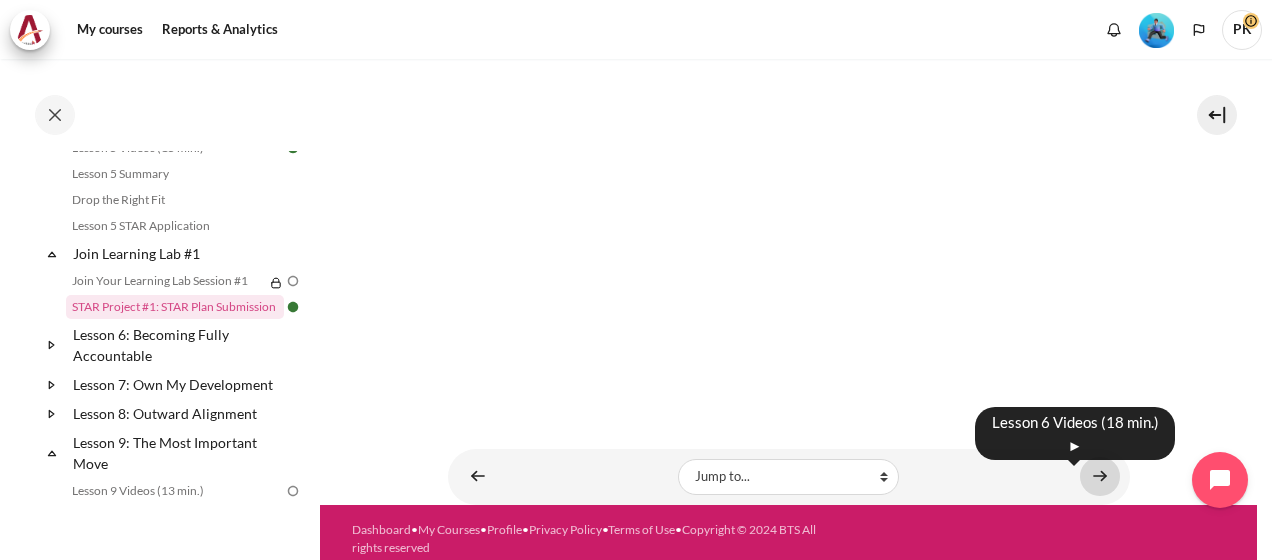 click at bounding box center (1100, 476) 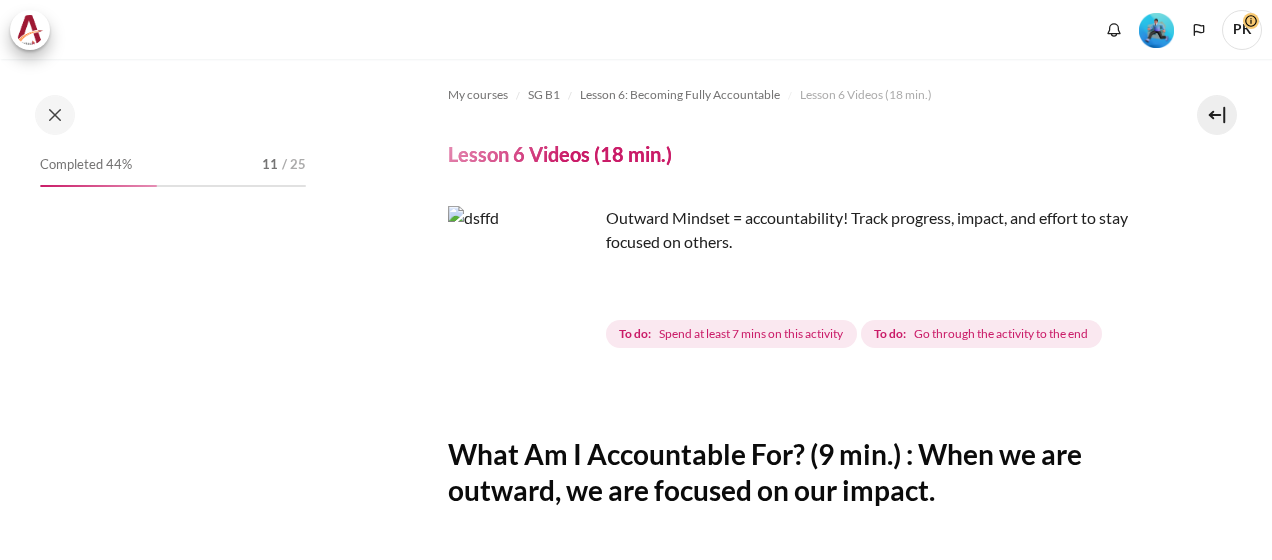 scroll, scrollTop: 0, scrollLeft: 0, axis: both 